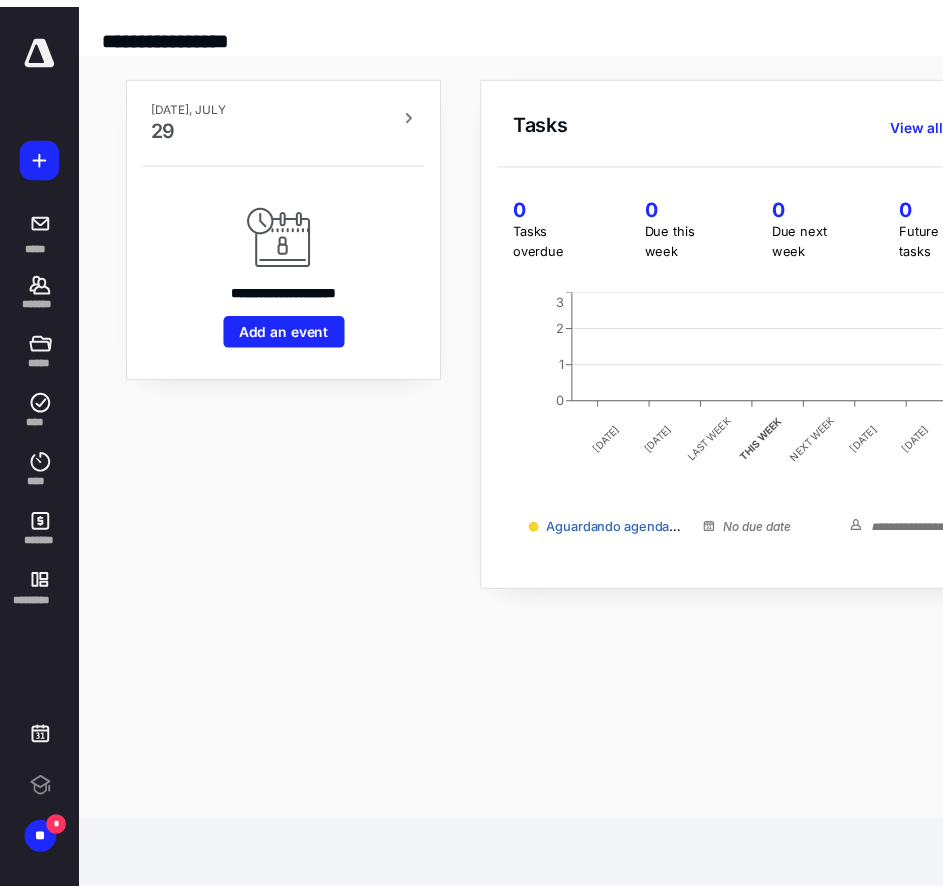 scroll, scrollTop: 0, scrollLeft: 0, axis: both 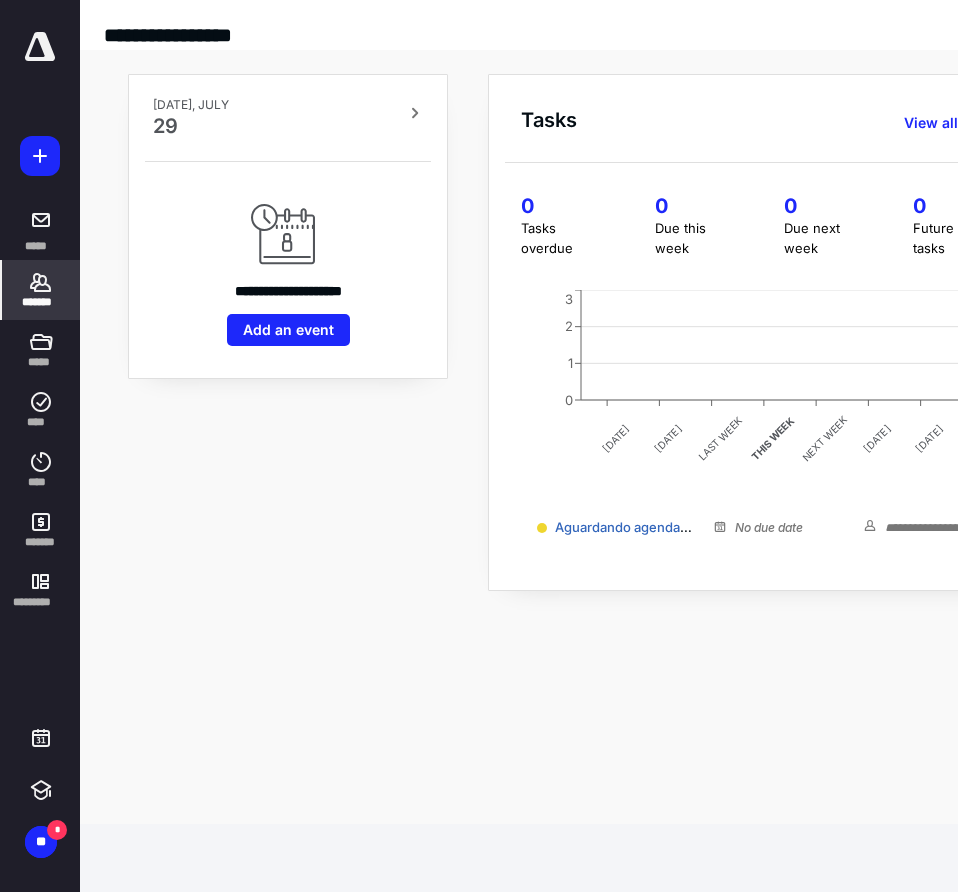 click on "*******" at bounding box center [41, 290] 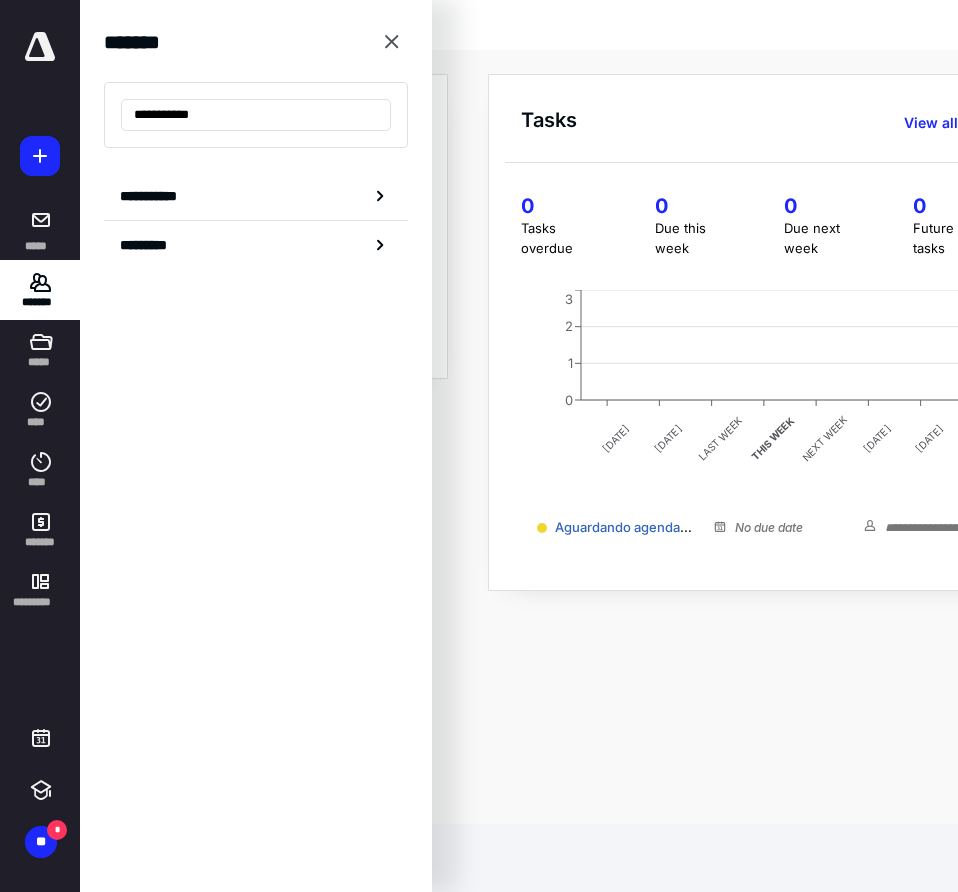type on "**********" 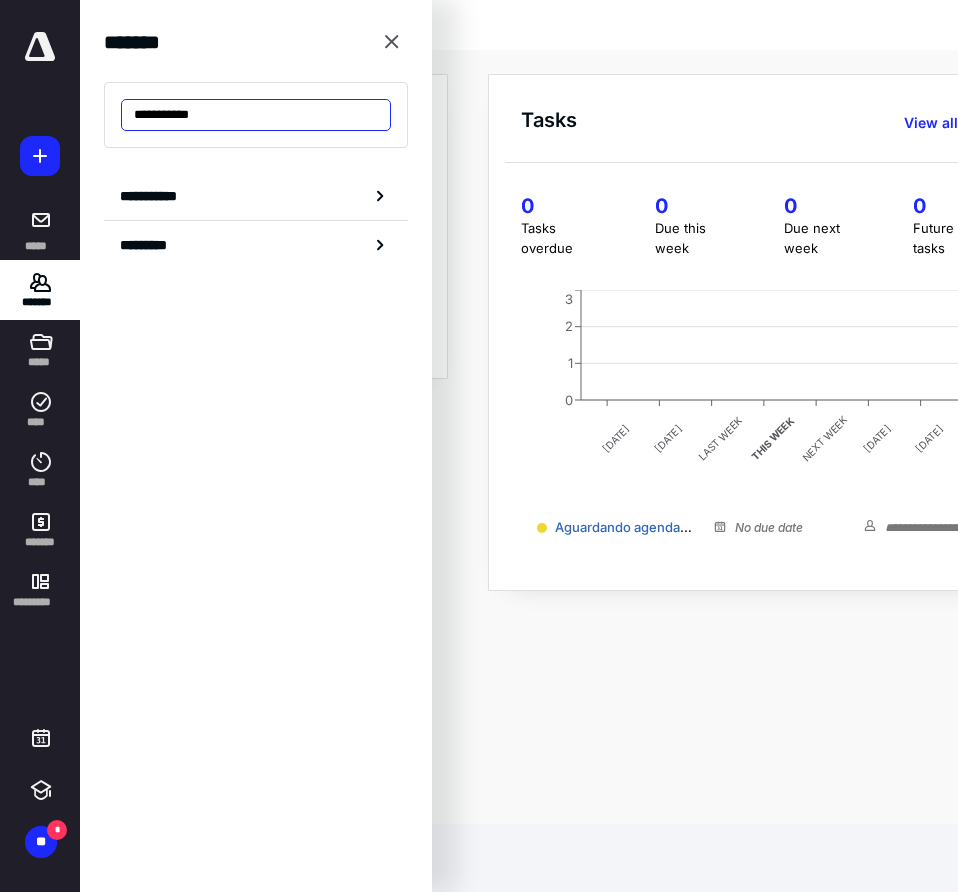 drag, startPoint x: 77, startPoint y: 106, endPoint x: 6, endPoint y: 104, distance: 71.02816 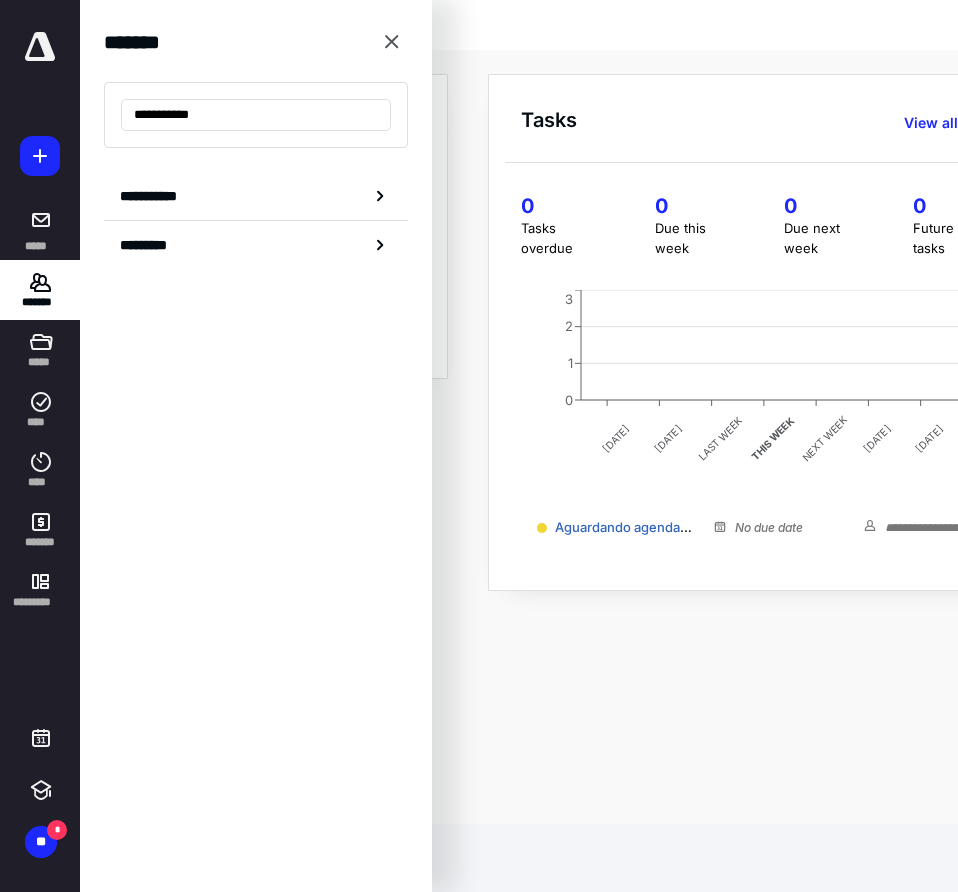 click on "**********" at bounding box center [479, 0] 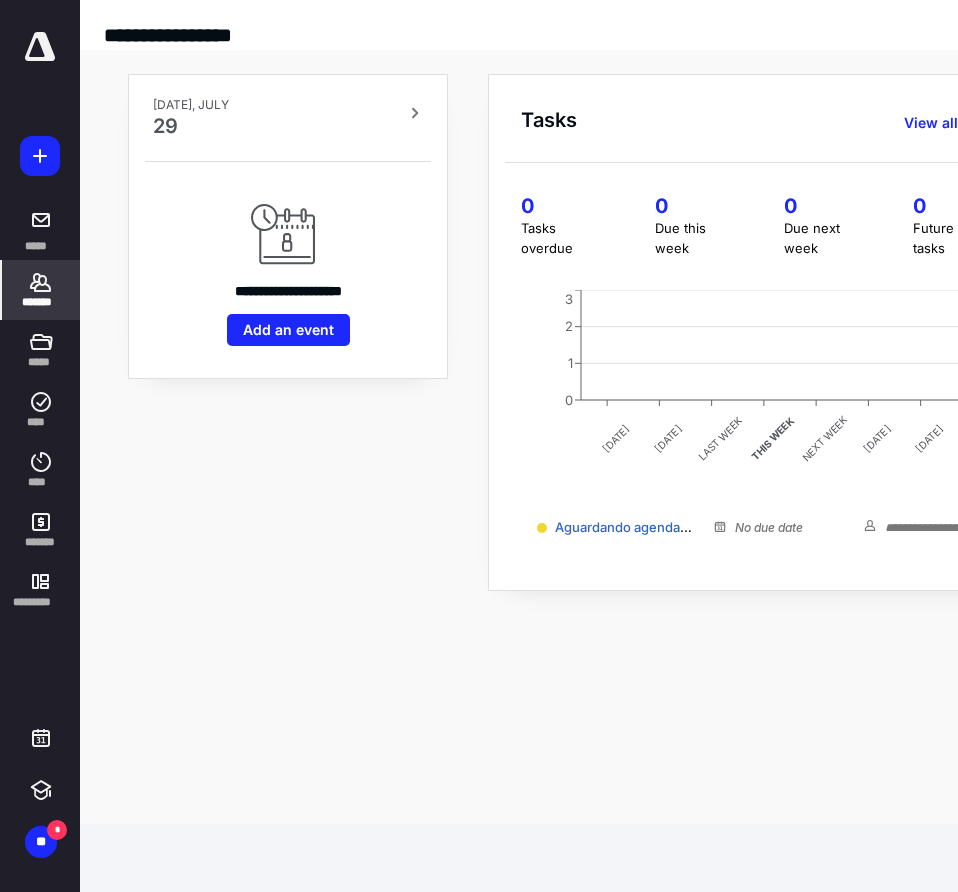 click 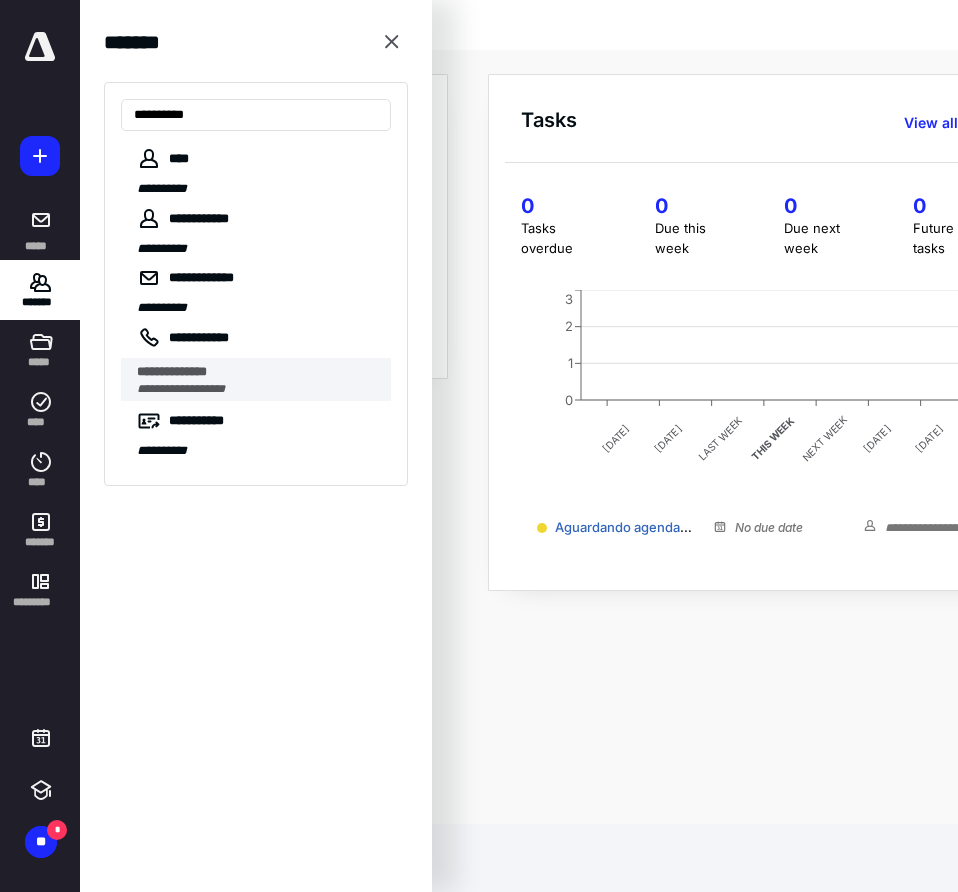 type on "**********" 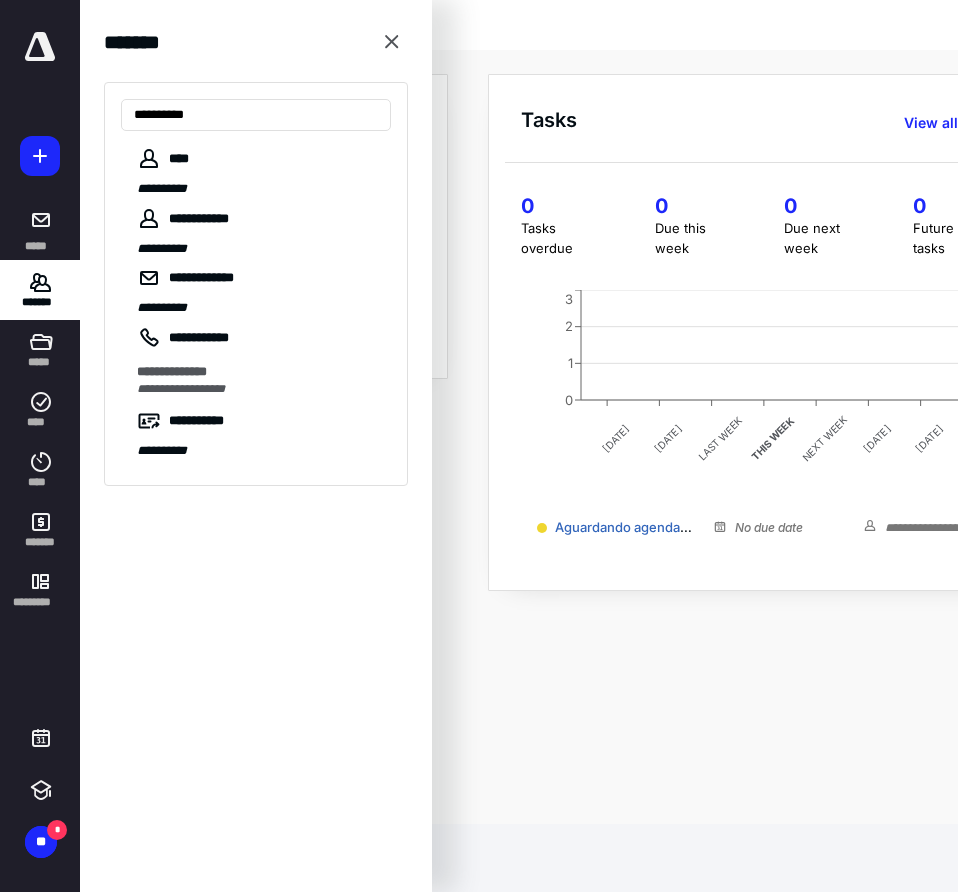 click on "**********" at bounding box center (258, 372) 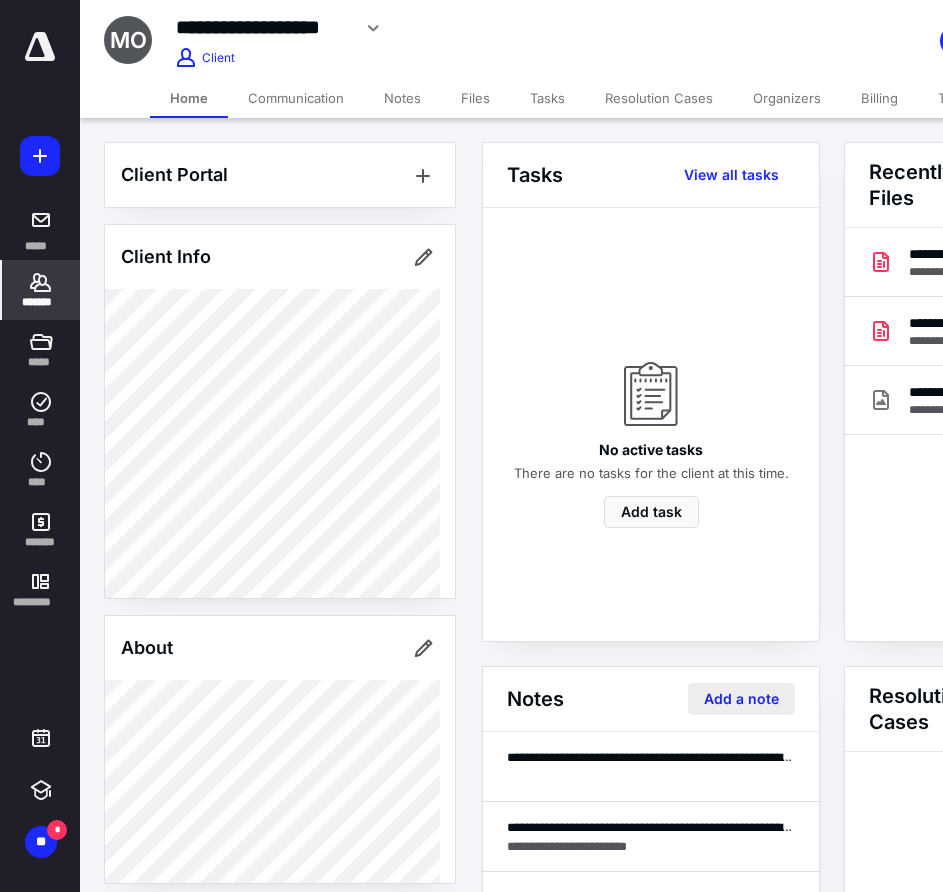 click on "Add a note" at bounding box center [741, 699] 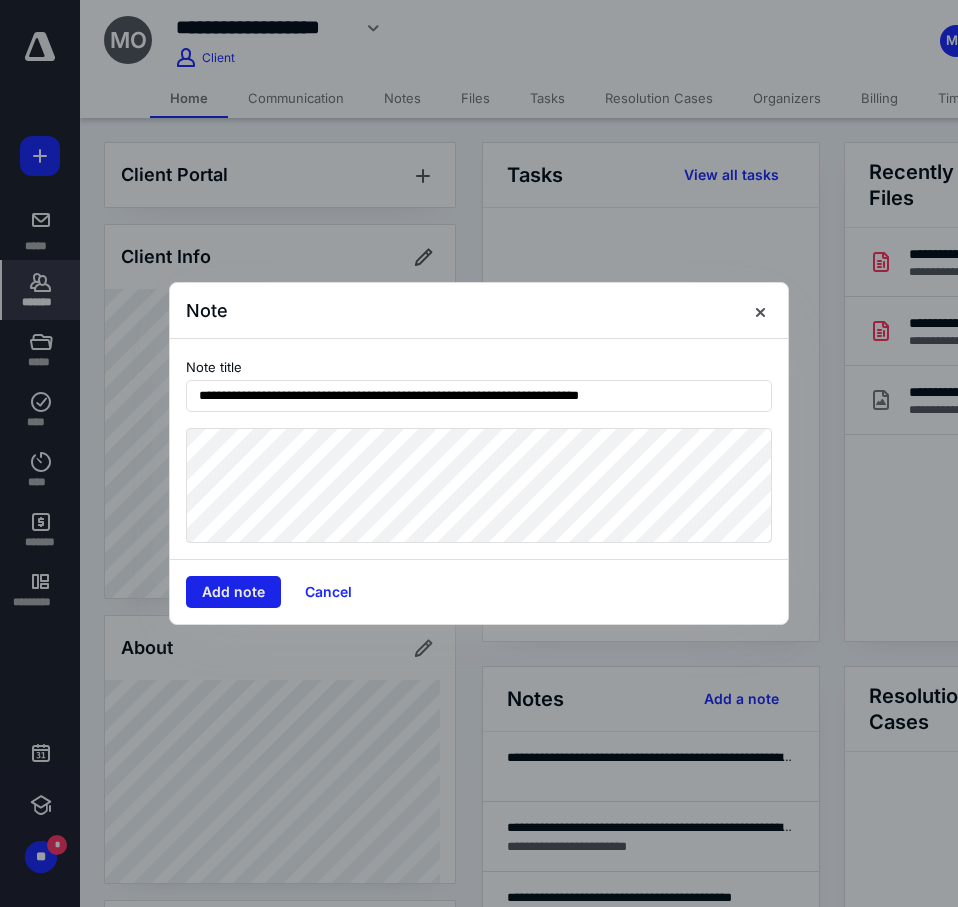 type on "**********" 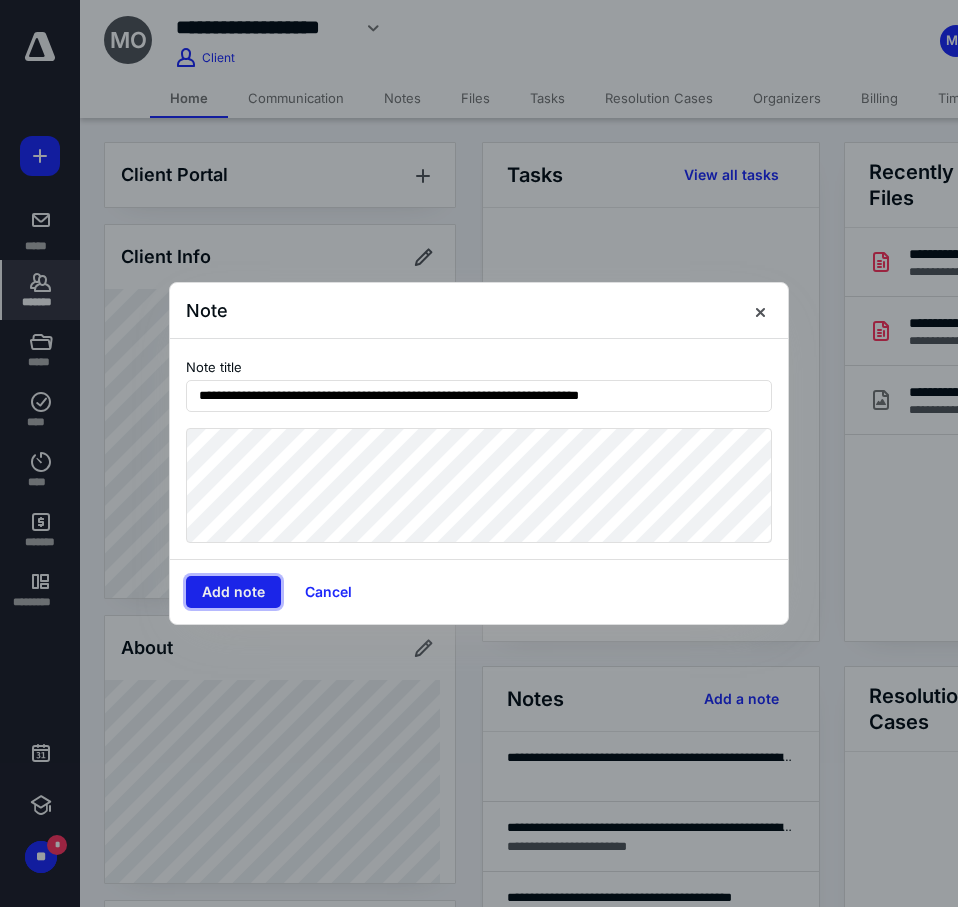 click on "Add note" at bounding box center [233, 592] 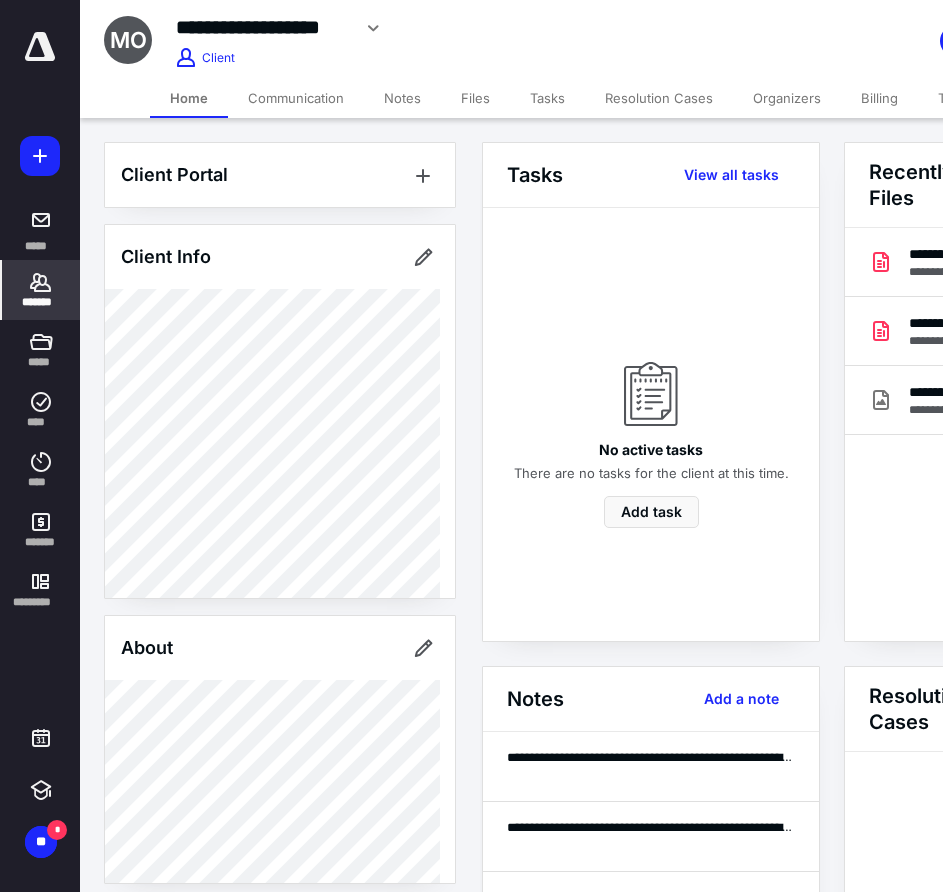 click 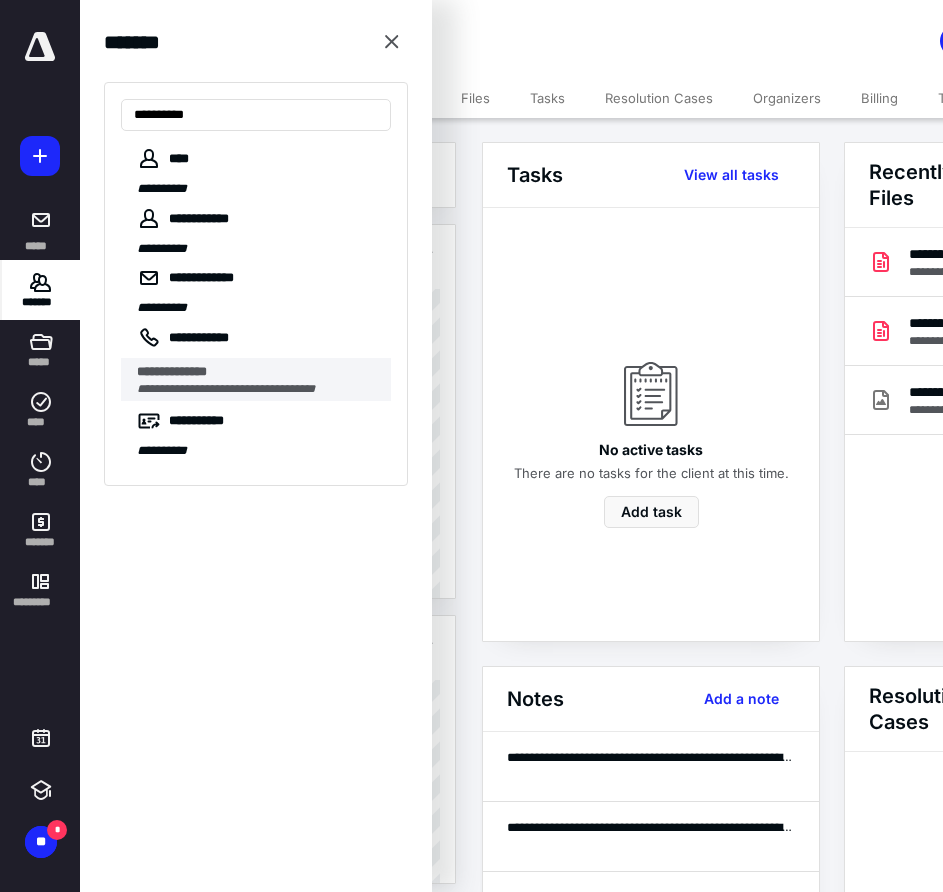 type on "**********" 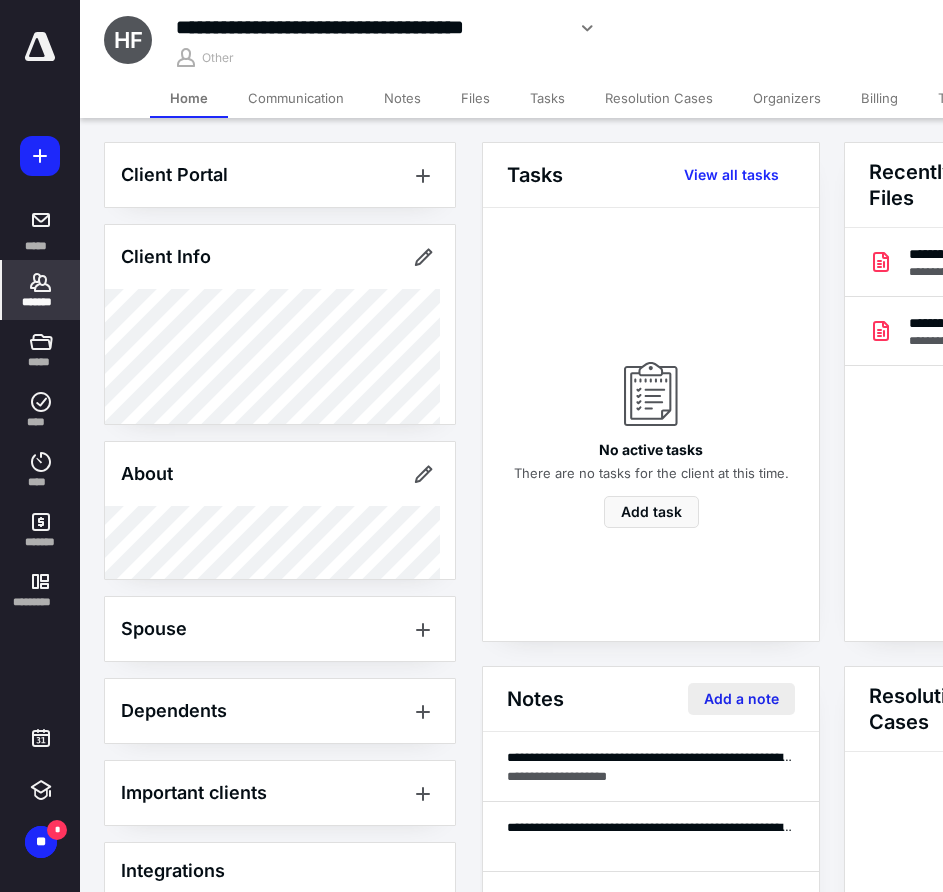 click on "Add a note" at bounding box center (741, 699) 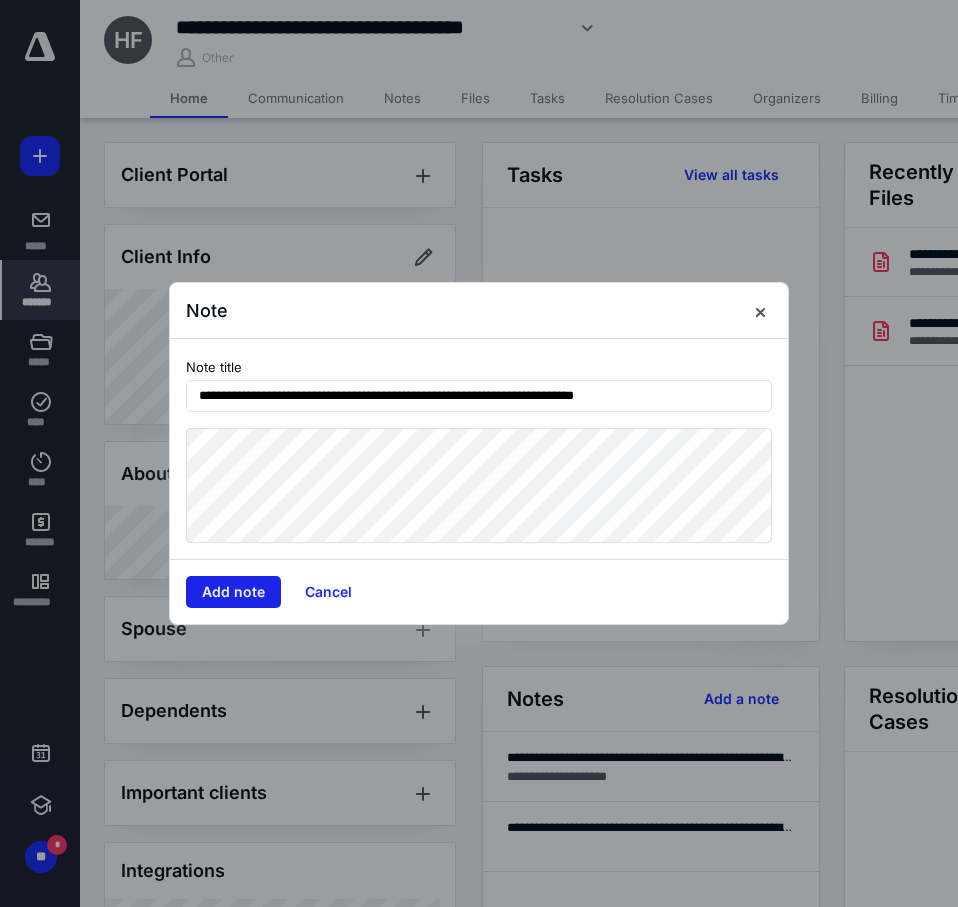 type on "**********" 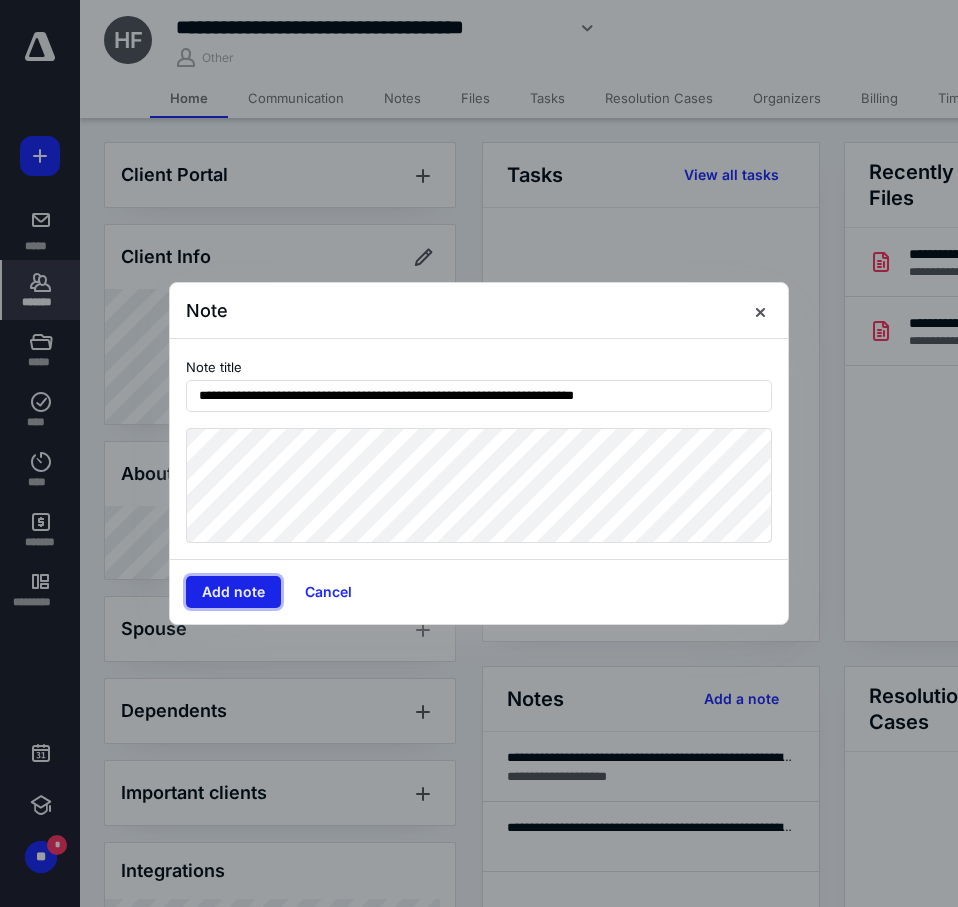 click on "Add note" at bounding box center (233, 592) 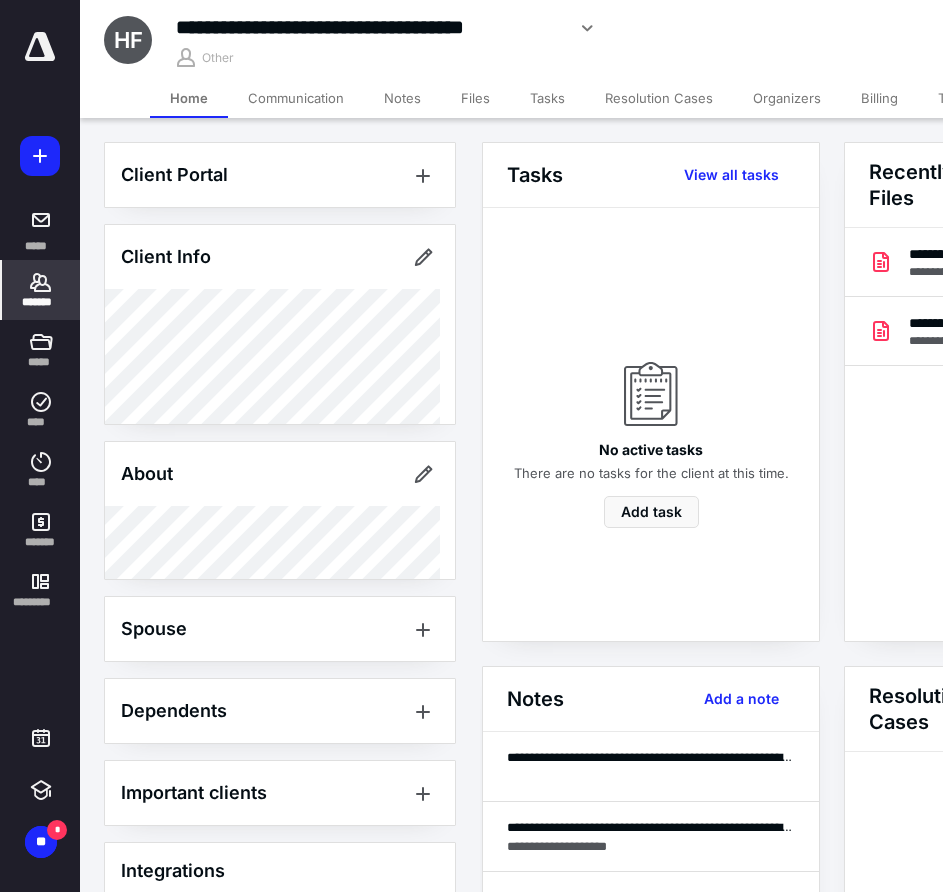 click on "*******" at bounding box center (41, 302) 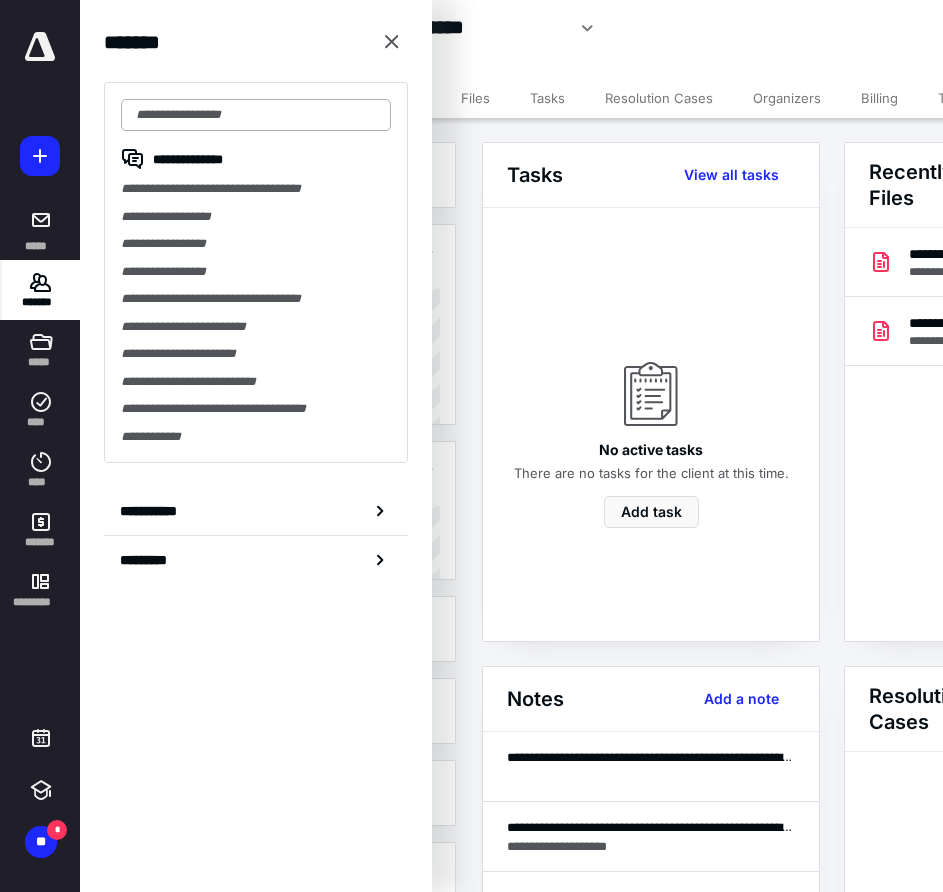 click at bounding box center (256, 115) 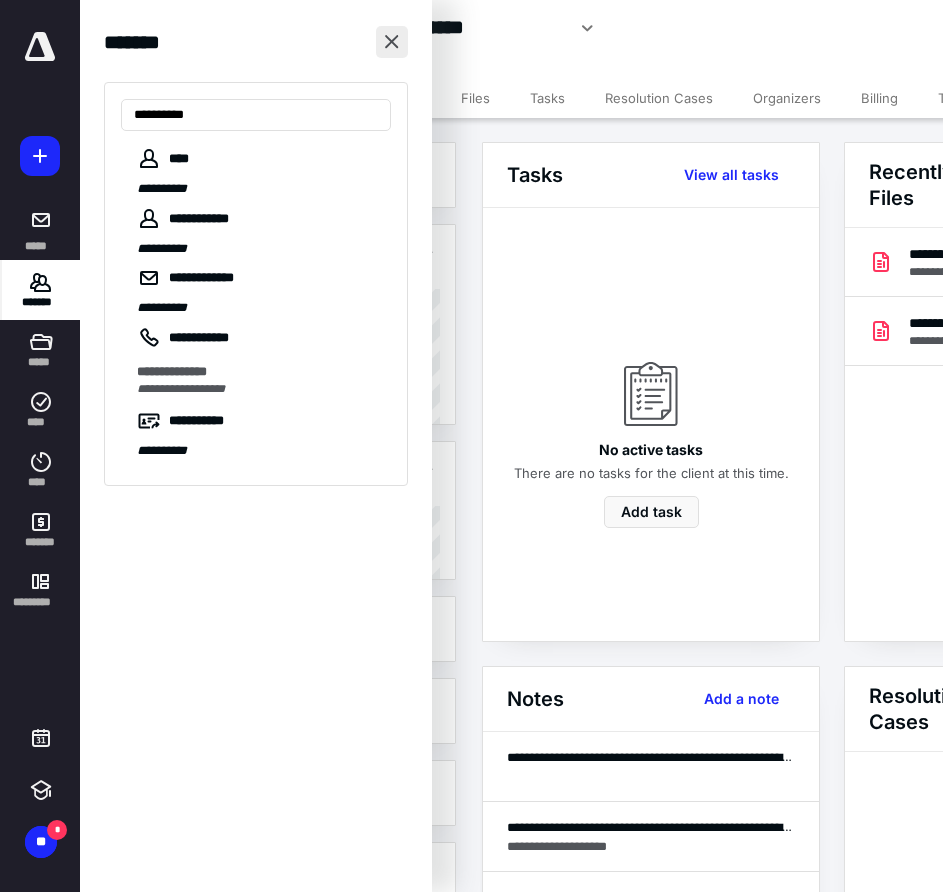 type on "**********" 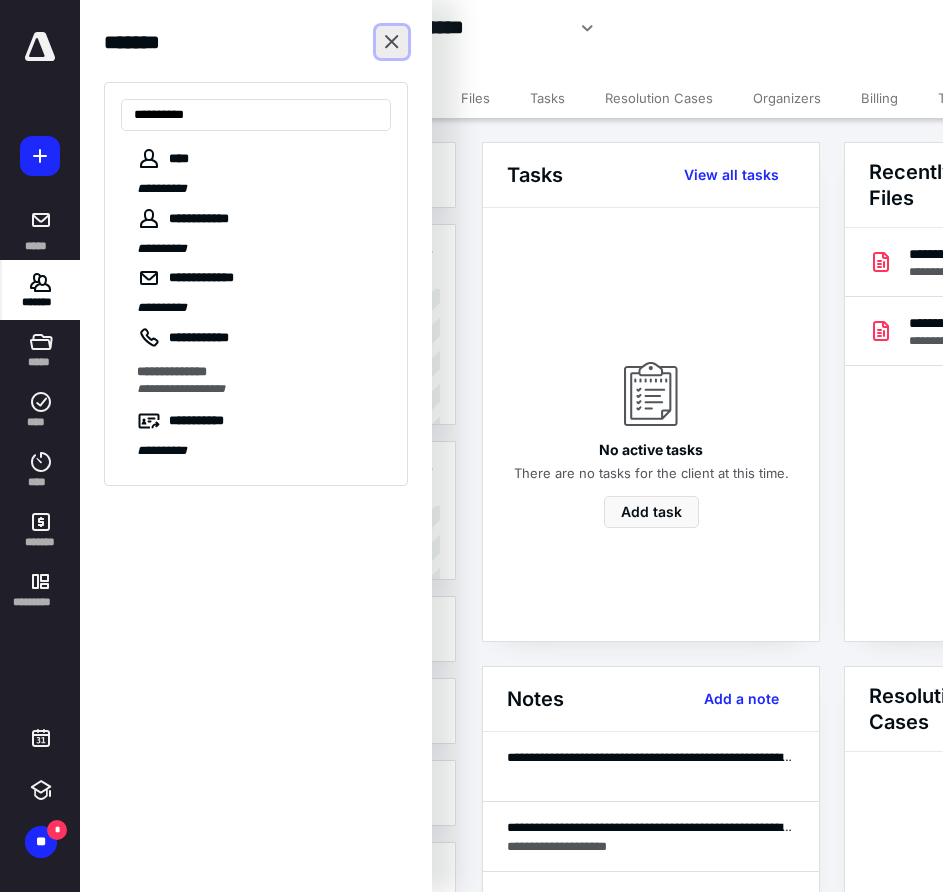 click at bounding box center (392, 42) 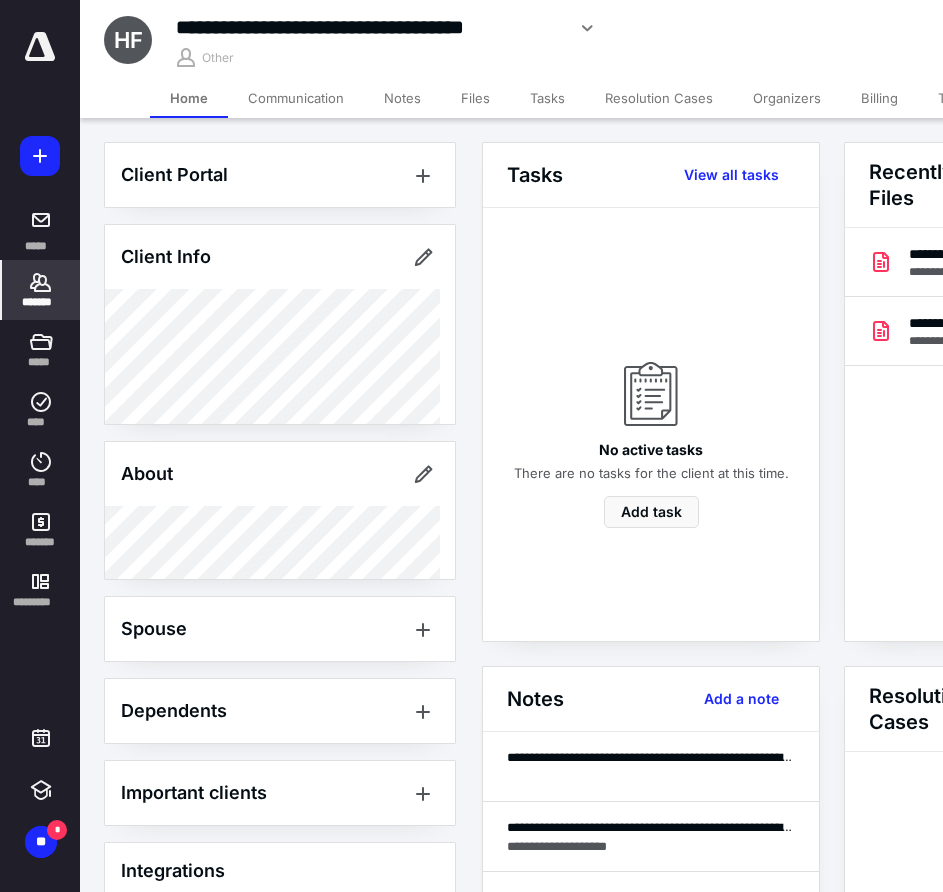 click 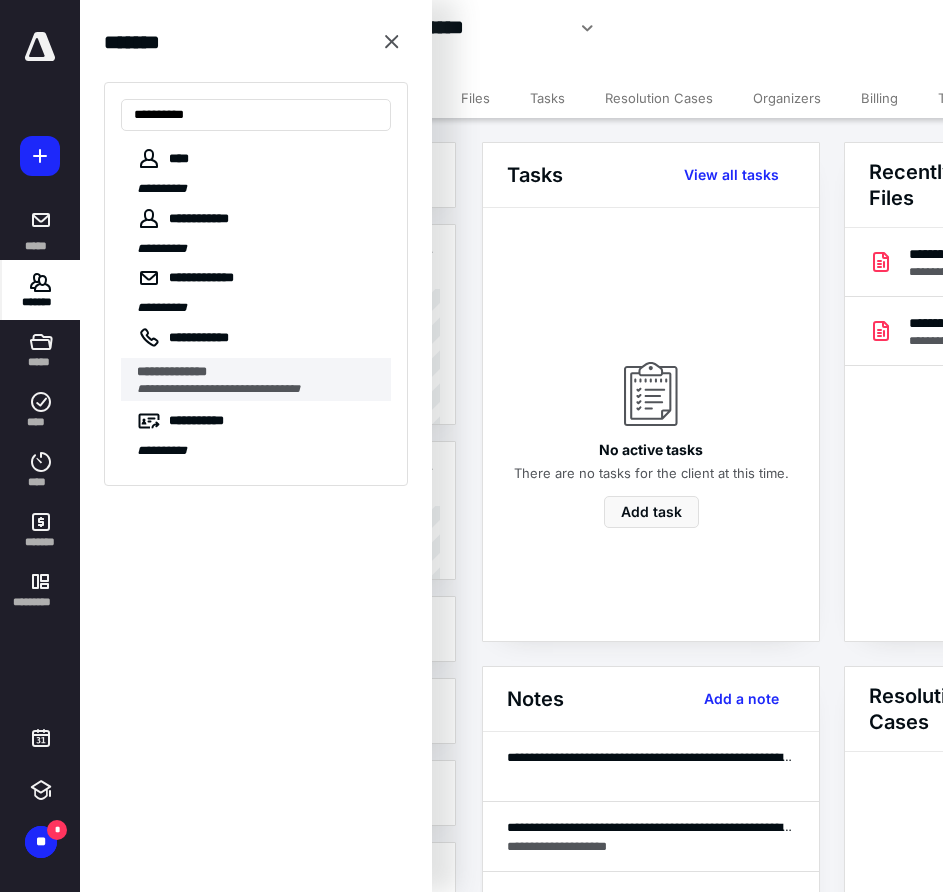 type on "**********" 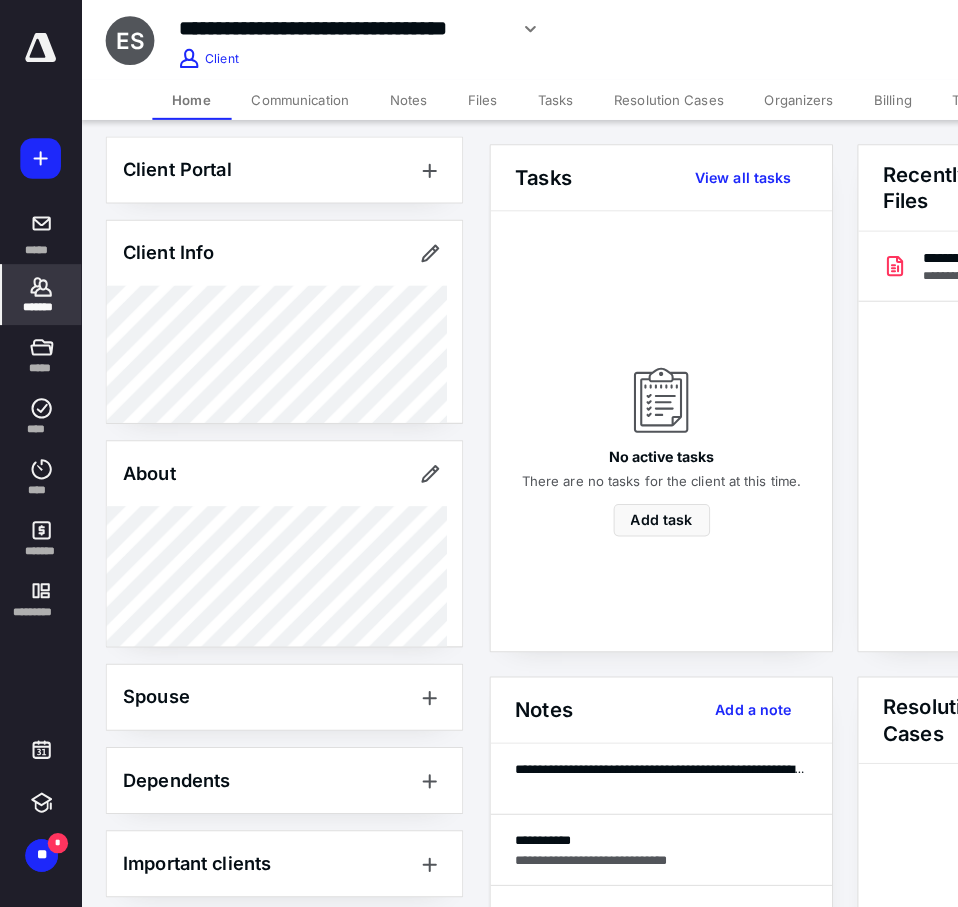 scroll, scrollTop: 0, scrollLeft: 0, axis: both 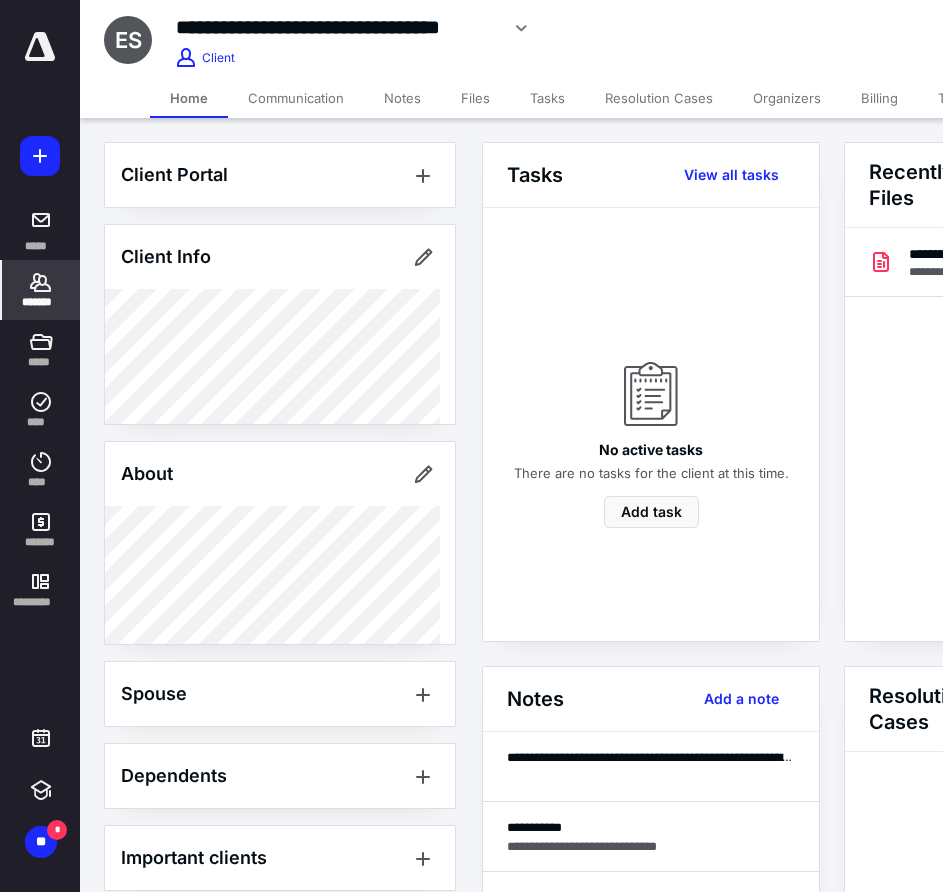 click on "Files" at bounding box center (475, 98) 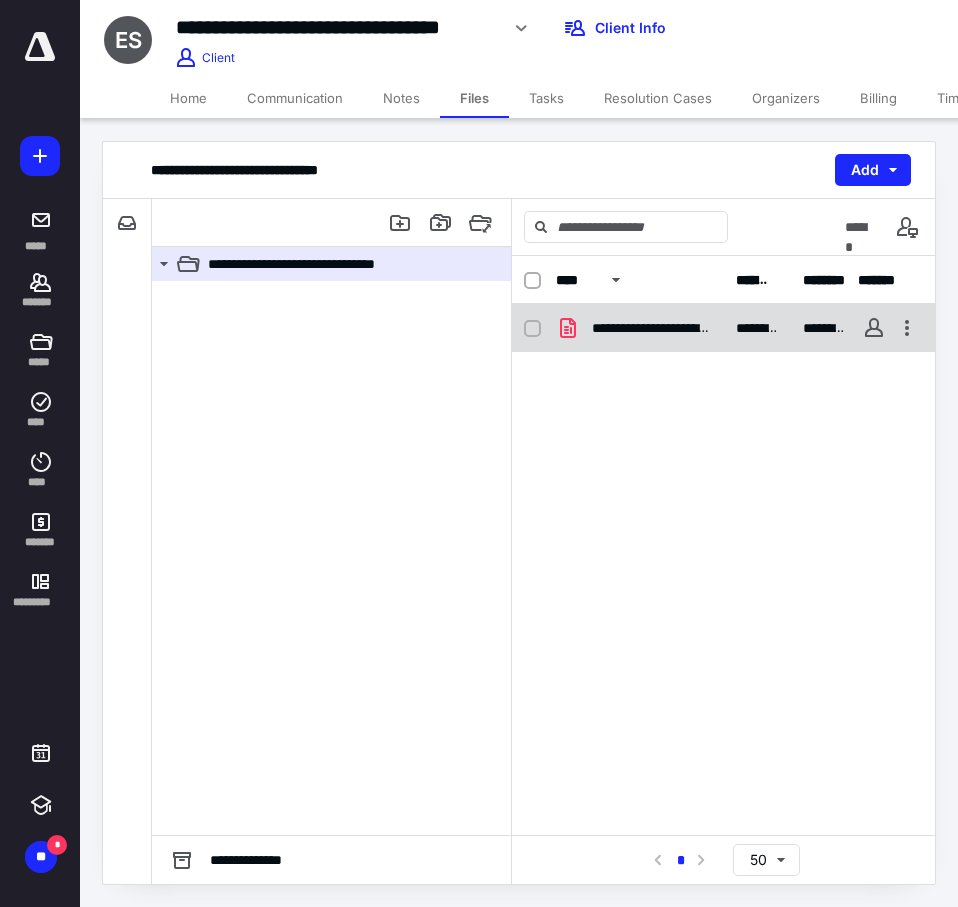 click on "**********" at bounding box center [640, 328] 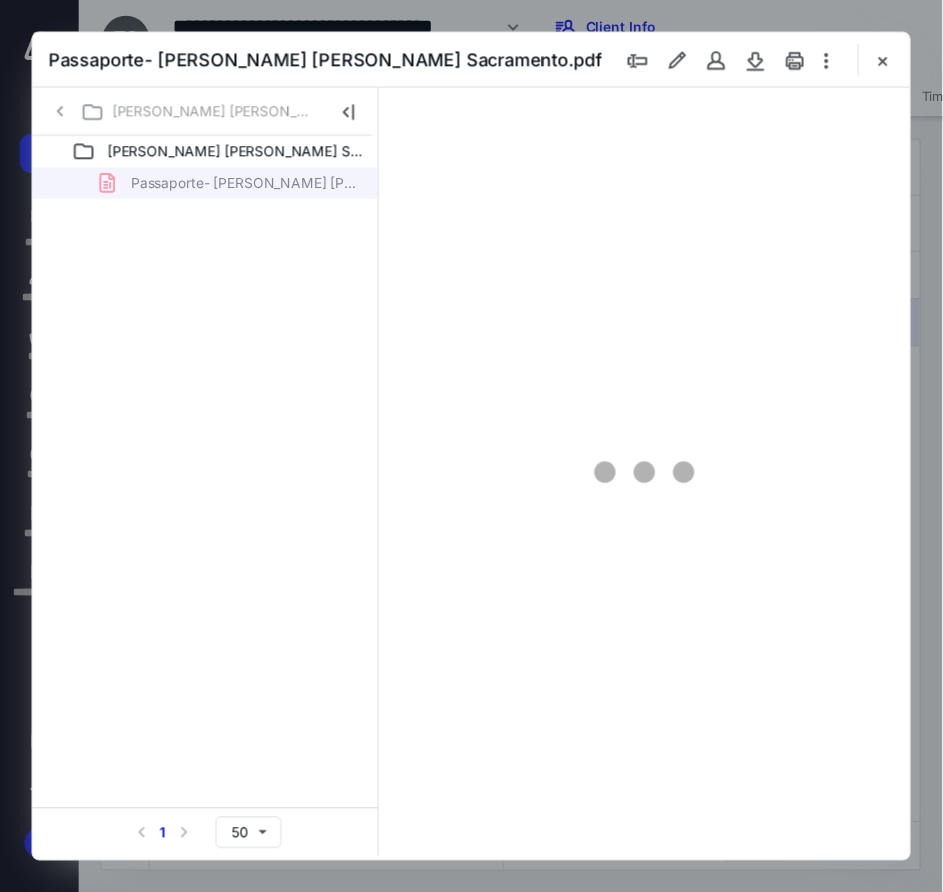 scroll, scrollTop: 0, scrollLeft: 0, axis: both 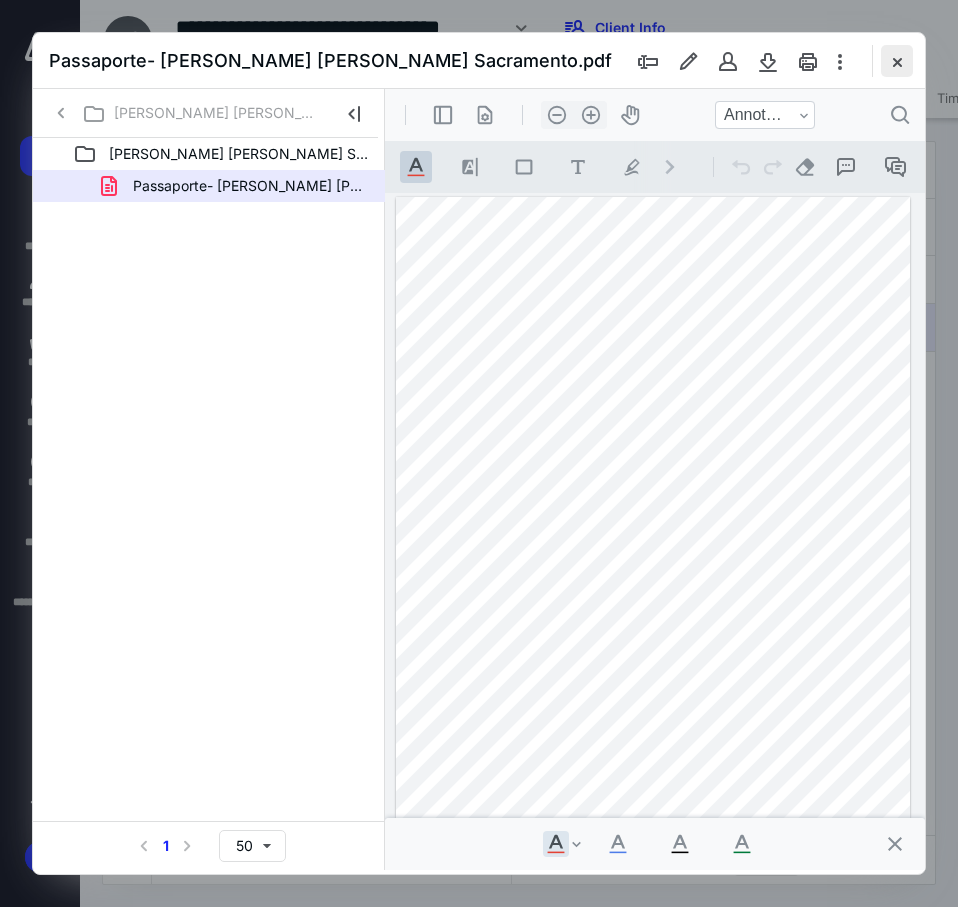 click at bounding box center [897, 61] 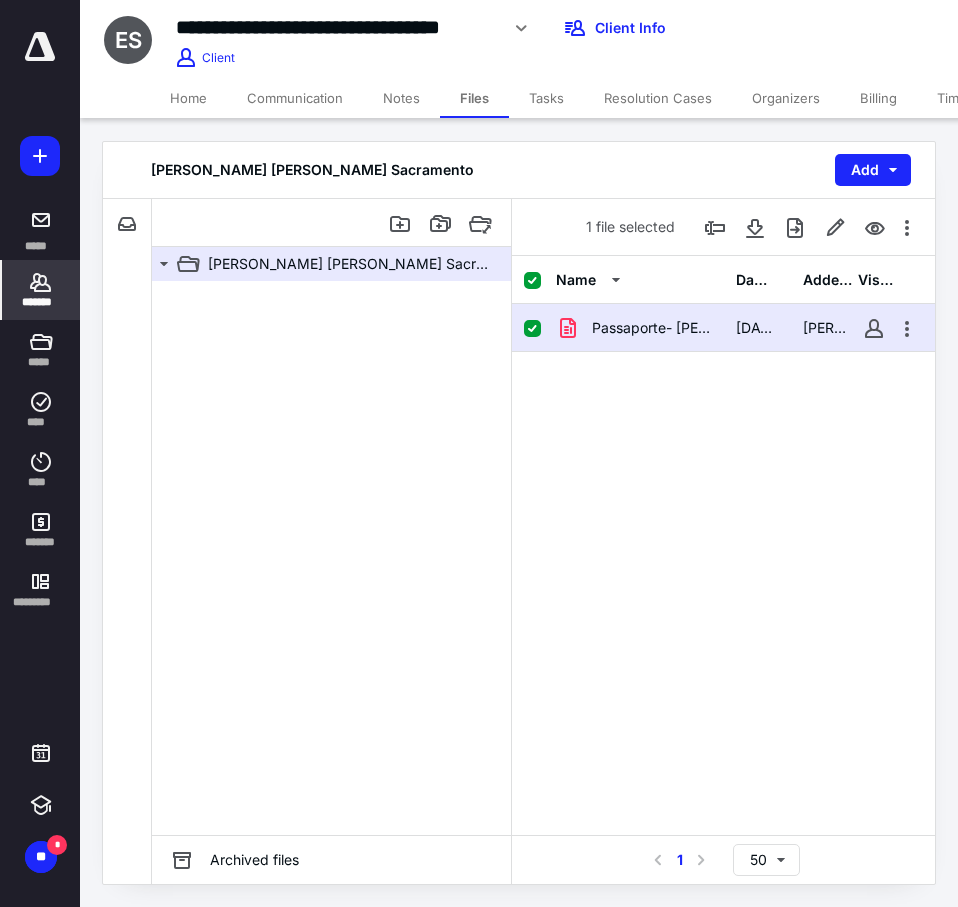 click on "*******" at bounding box center (41, 290) 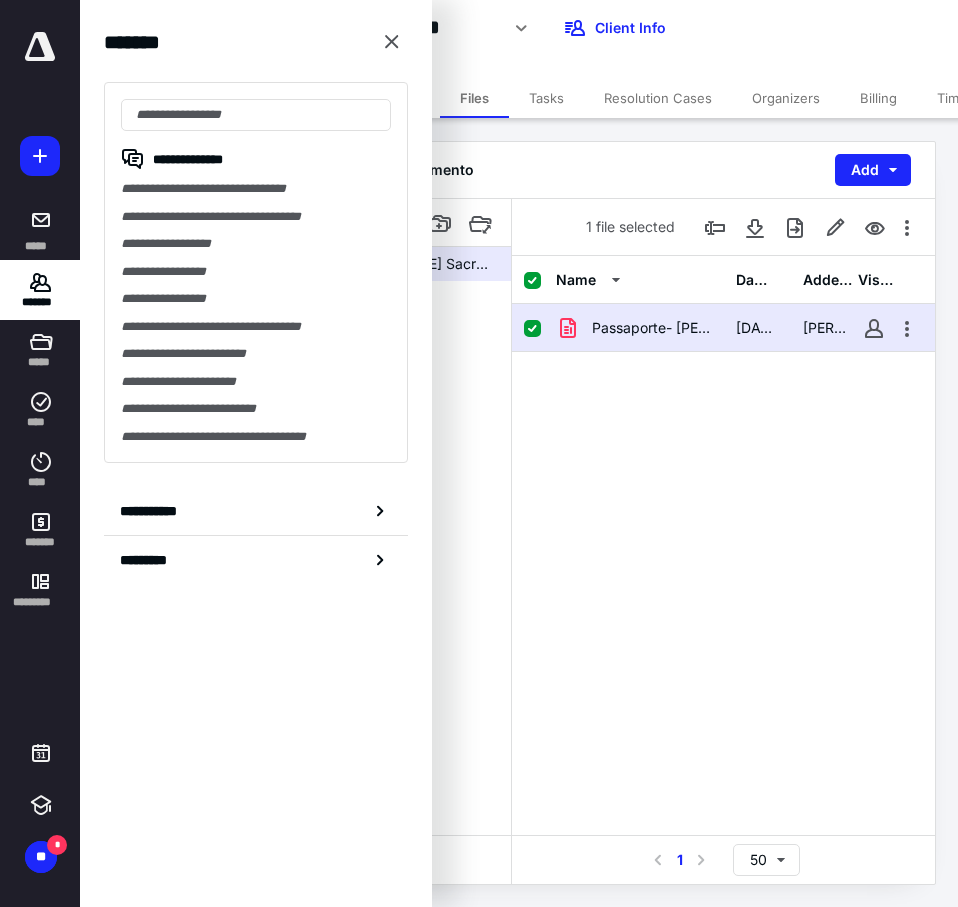 click on "**********" at bounding box center (256, 272) 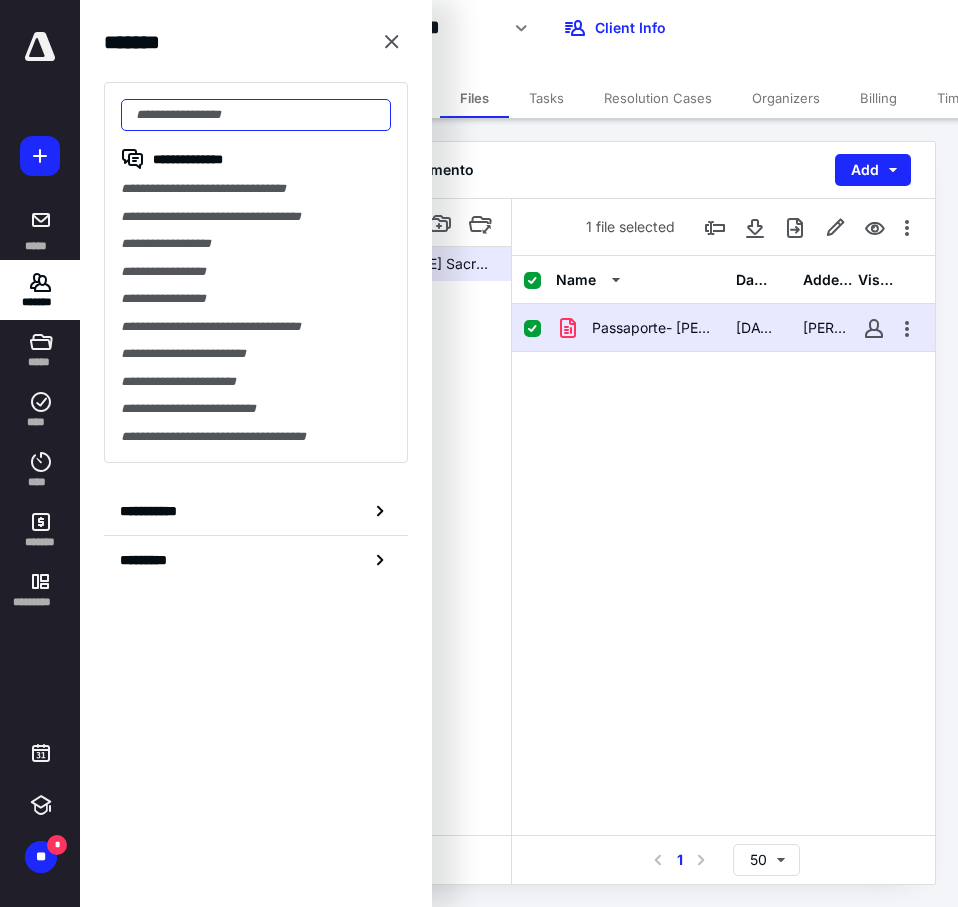 drag, startPoint x: 207, startPoint y: 128, endPoint x: 224, endPoint y: 124, distance: 17.464249 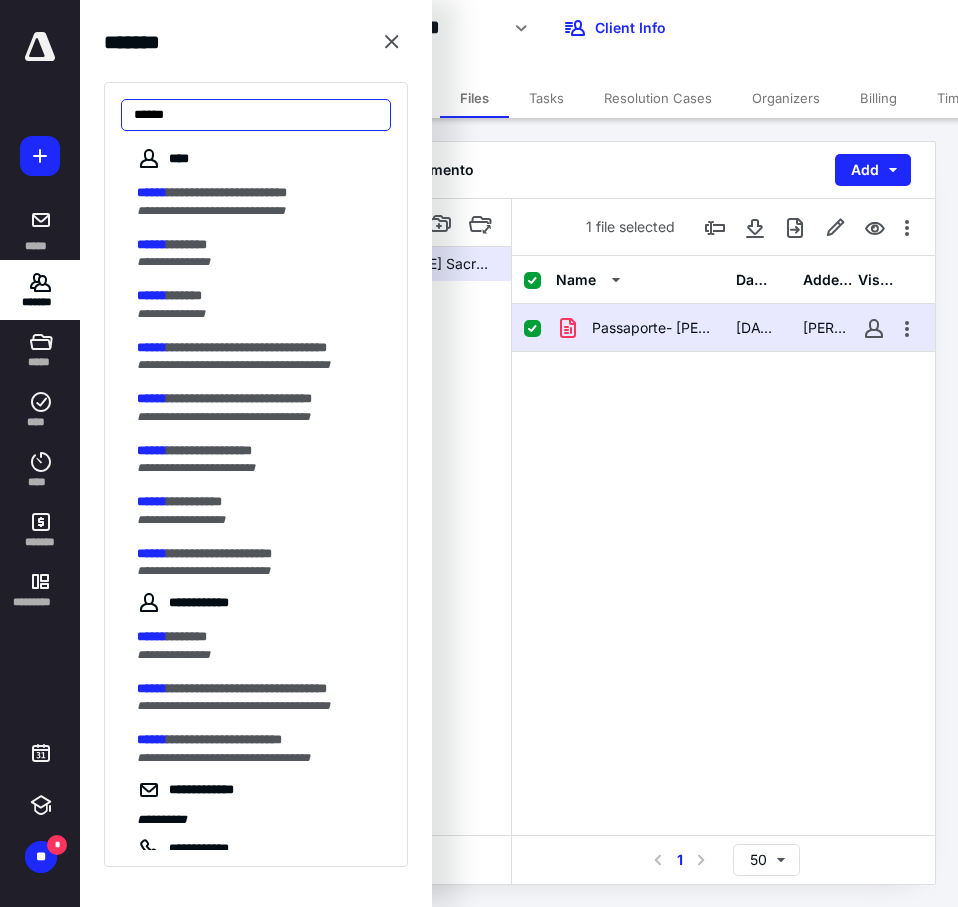 type on "******" 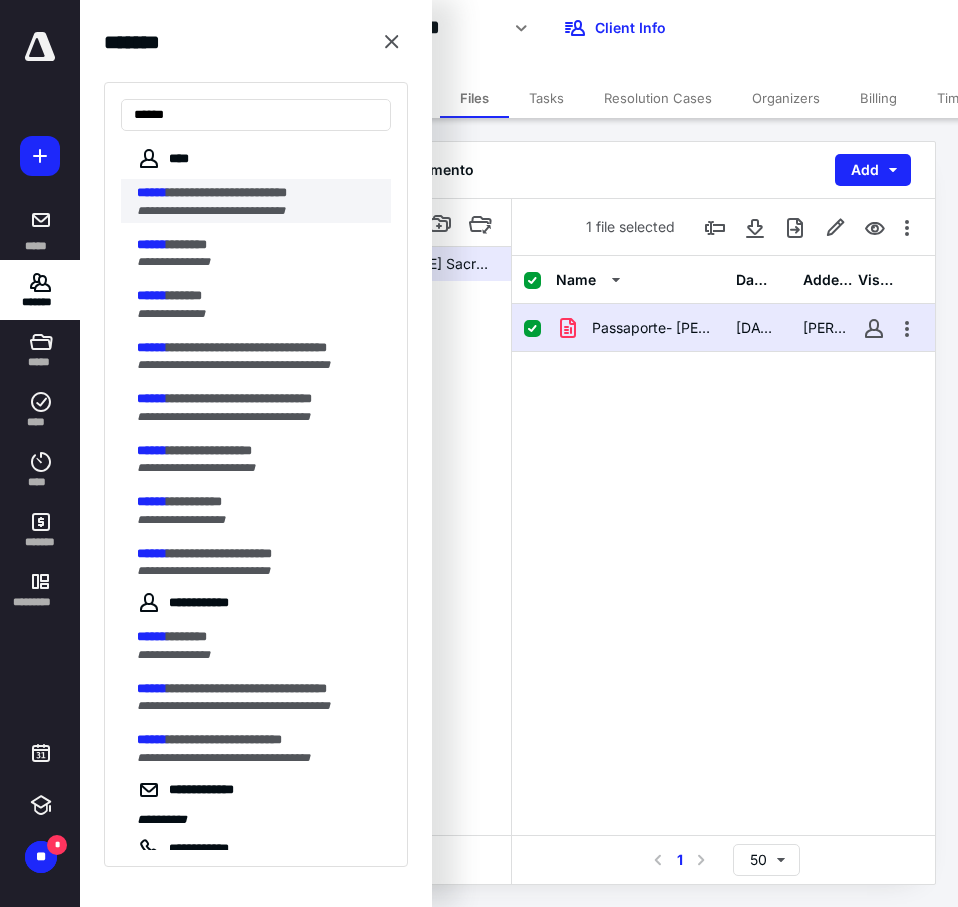 click on "**********" at bounding box center [227, 192] 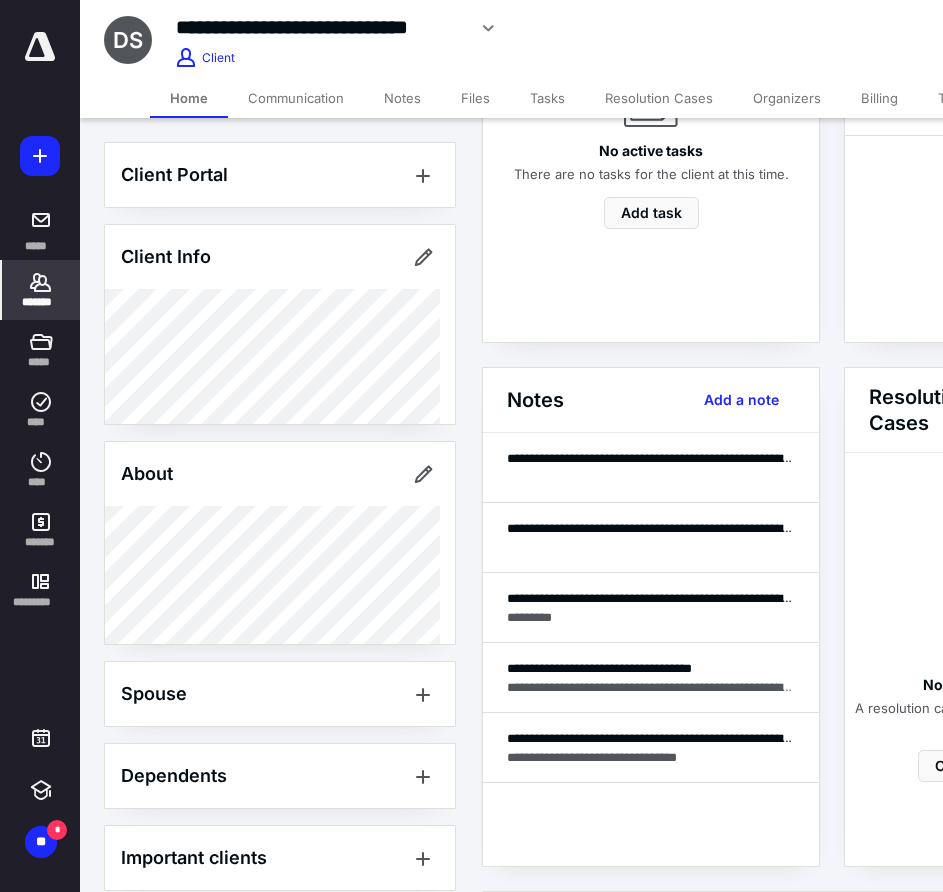 scroll, scrollTop: 300, scrollLeft: 0, axis: vertical 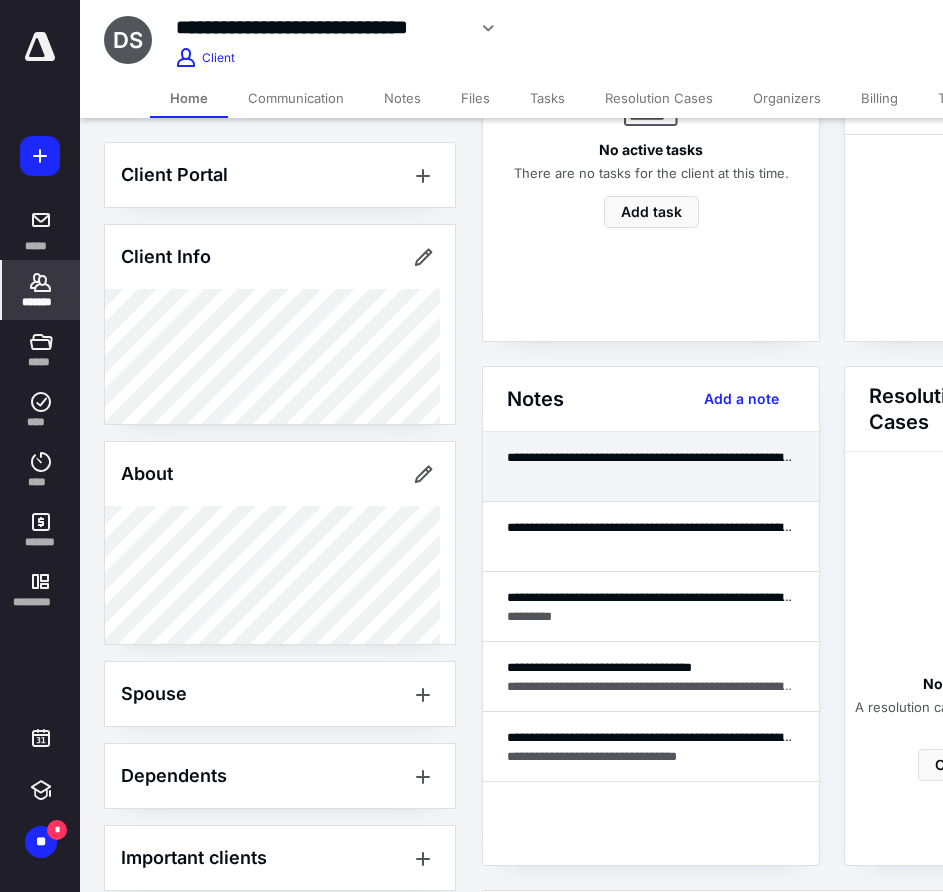 click at bounding box center [651, 476] 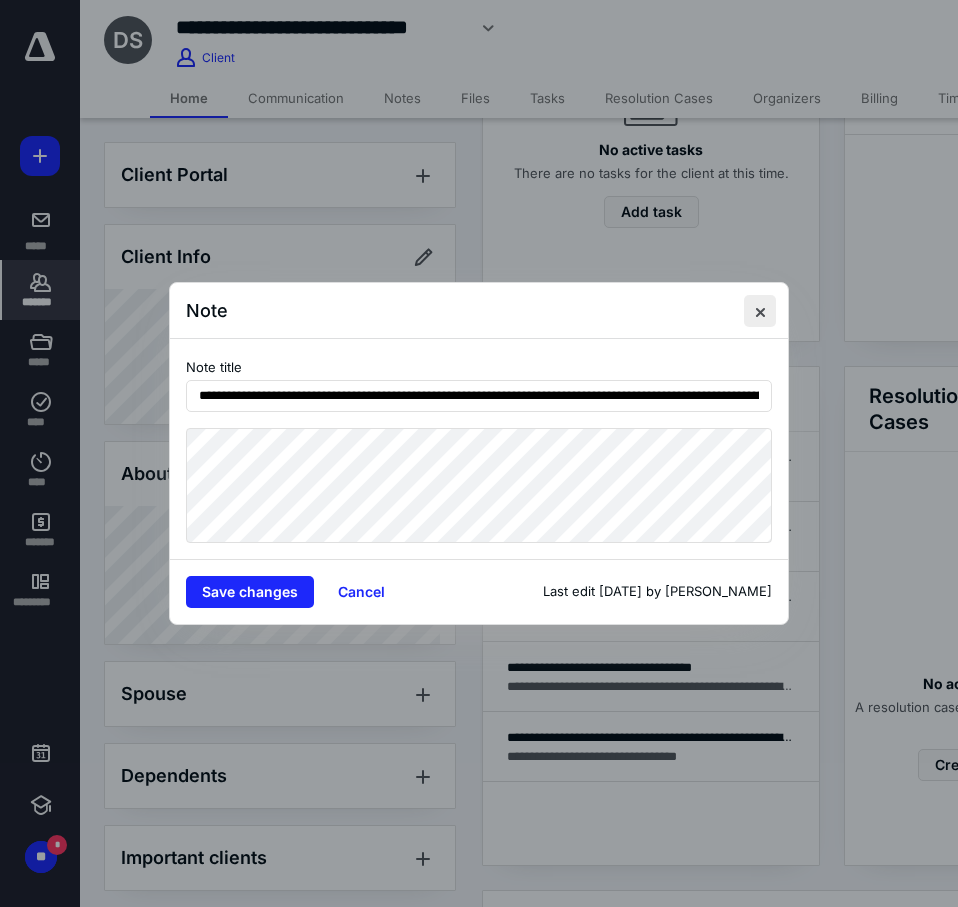 click at bounding box center [760, 311] 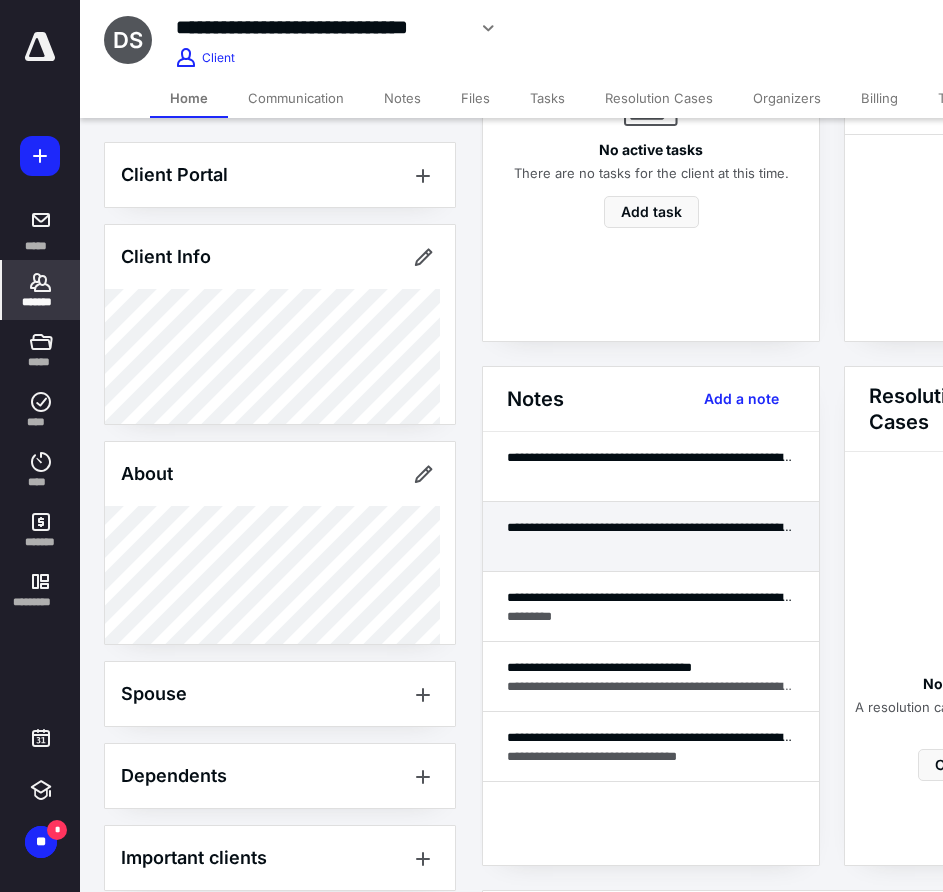 click at bounding box center [651, 546] 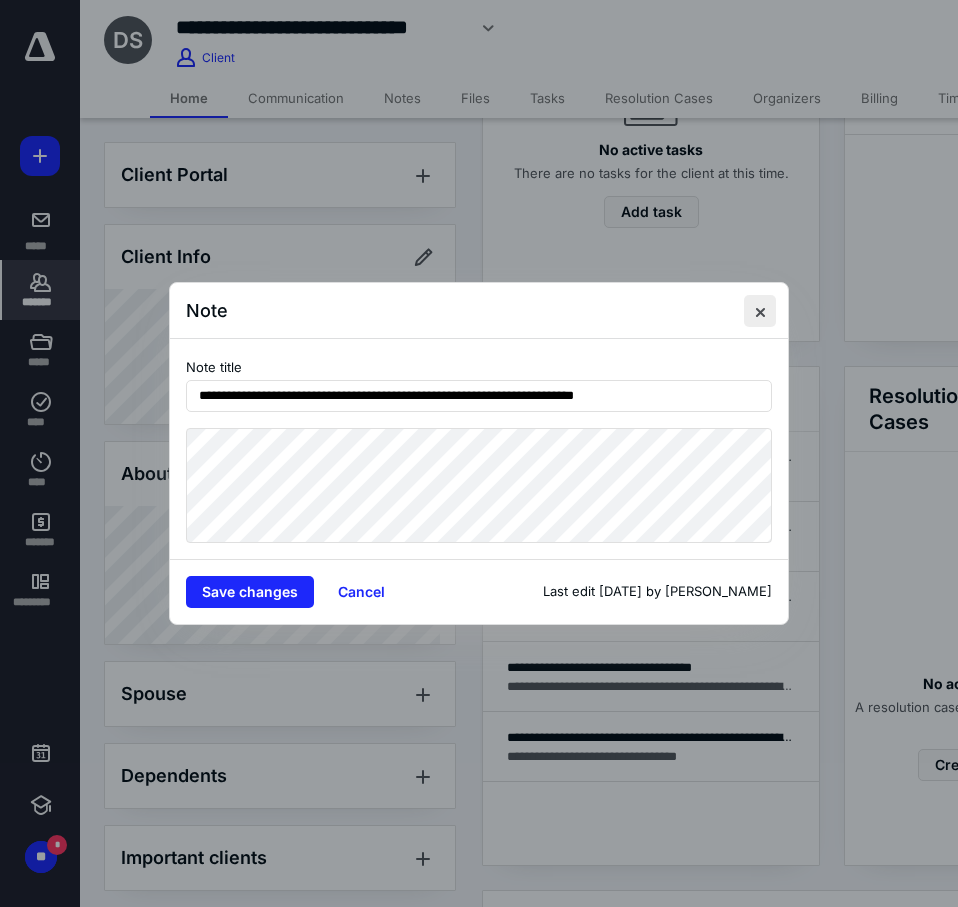 click at bounding box center [760, 311] 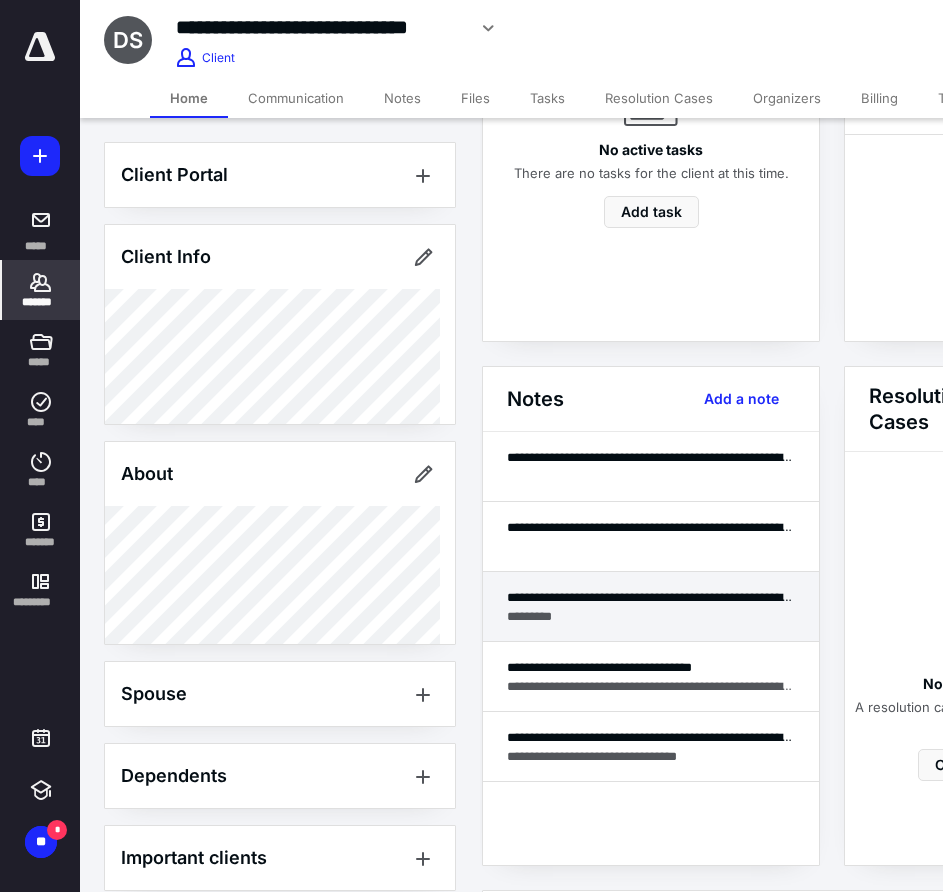 click on "**********" at bounding box center [651, 597] 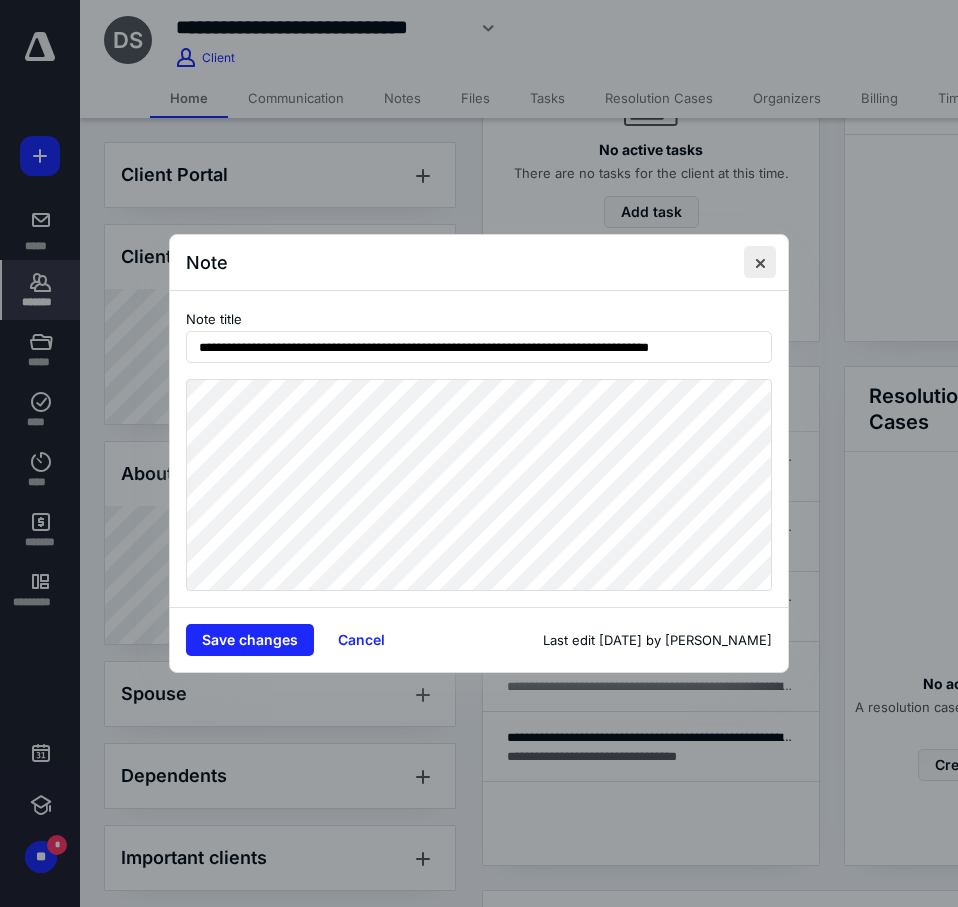click at bounding box center (760, 262) 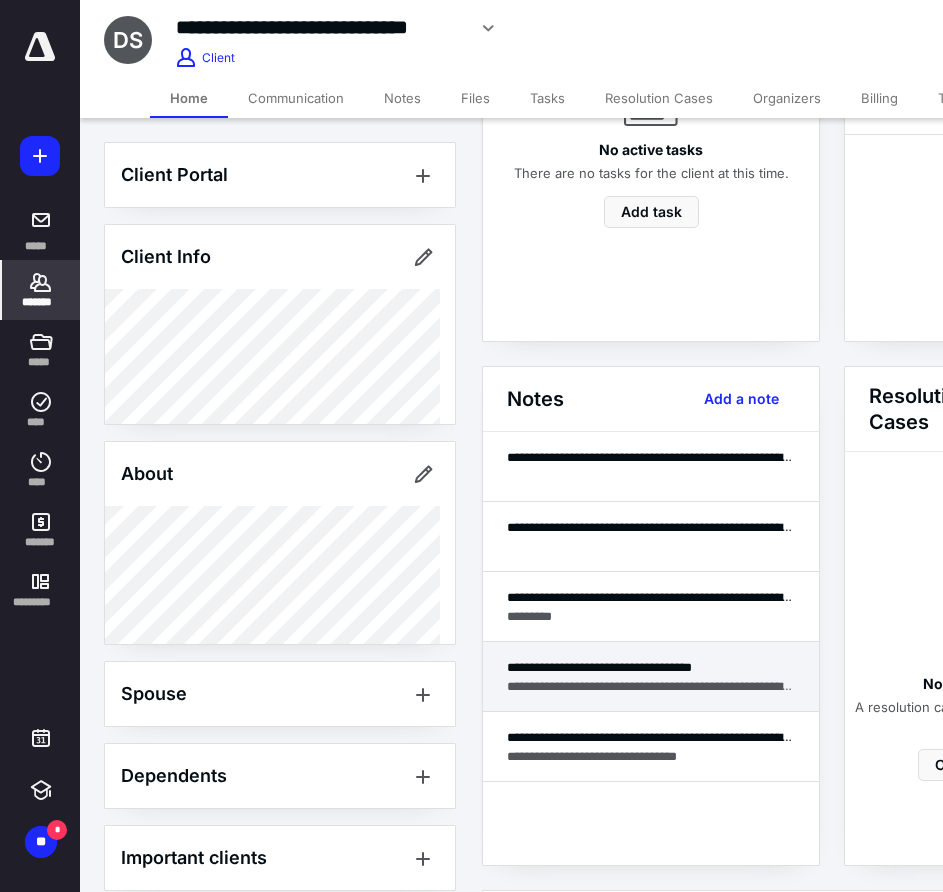 click on "**********" at bounding box center [651, 686] 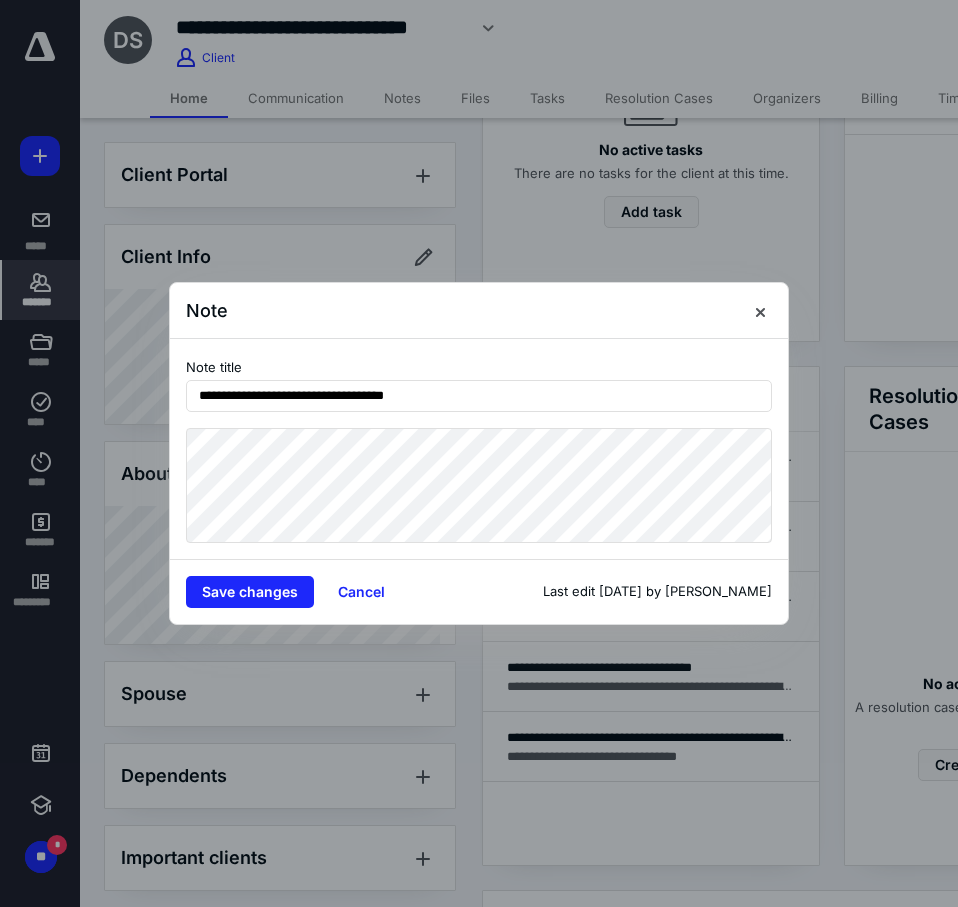 click on "Note" at bounding box center (479, 311) 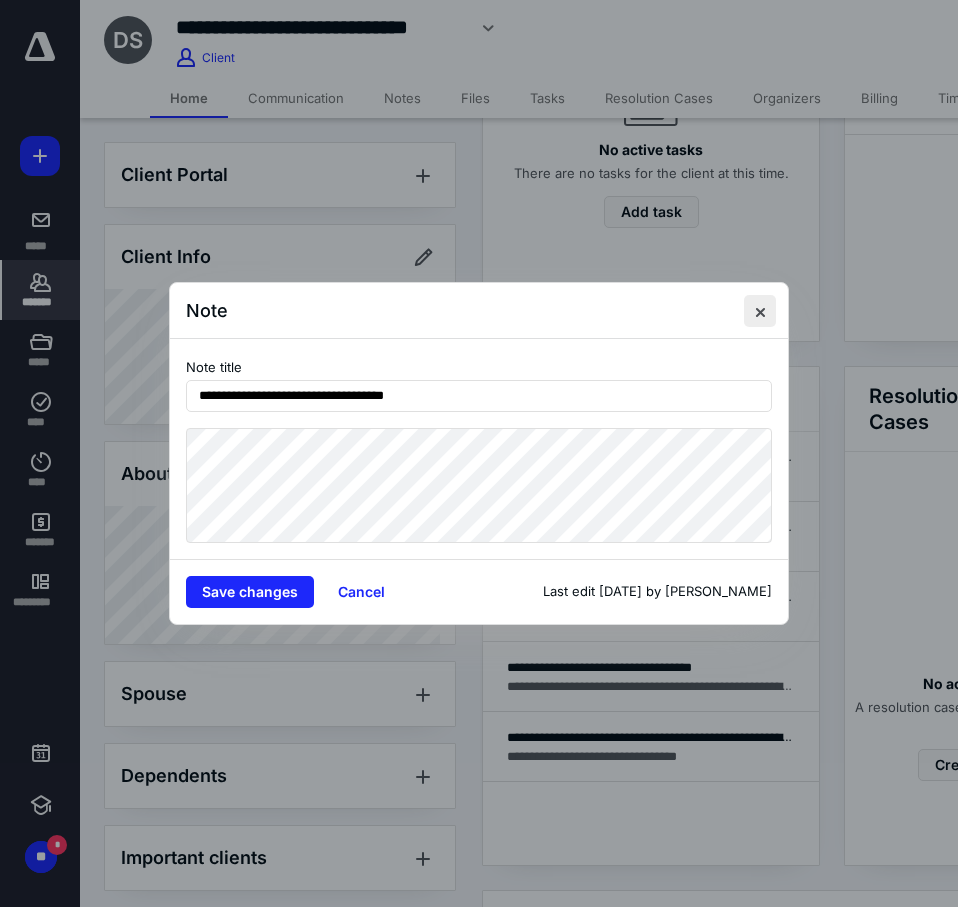 click at bounding box center [760, 311] 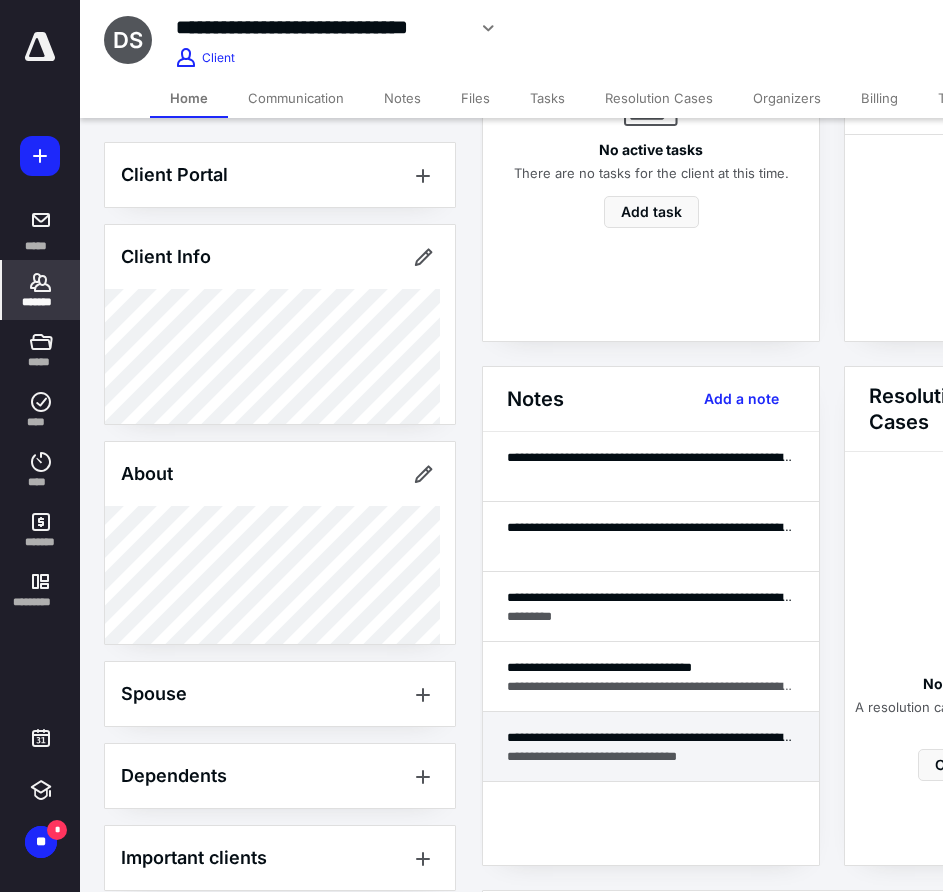 click on "**********" at bounding box center [651, 756] 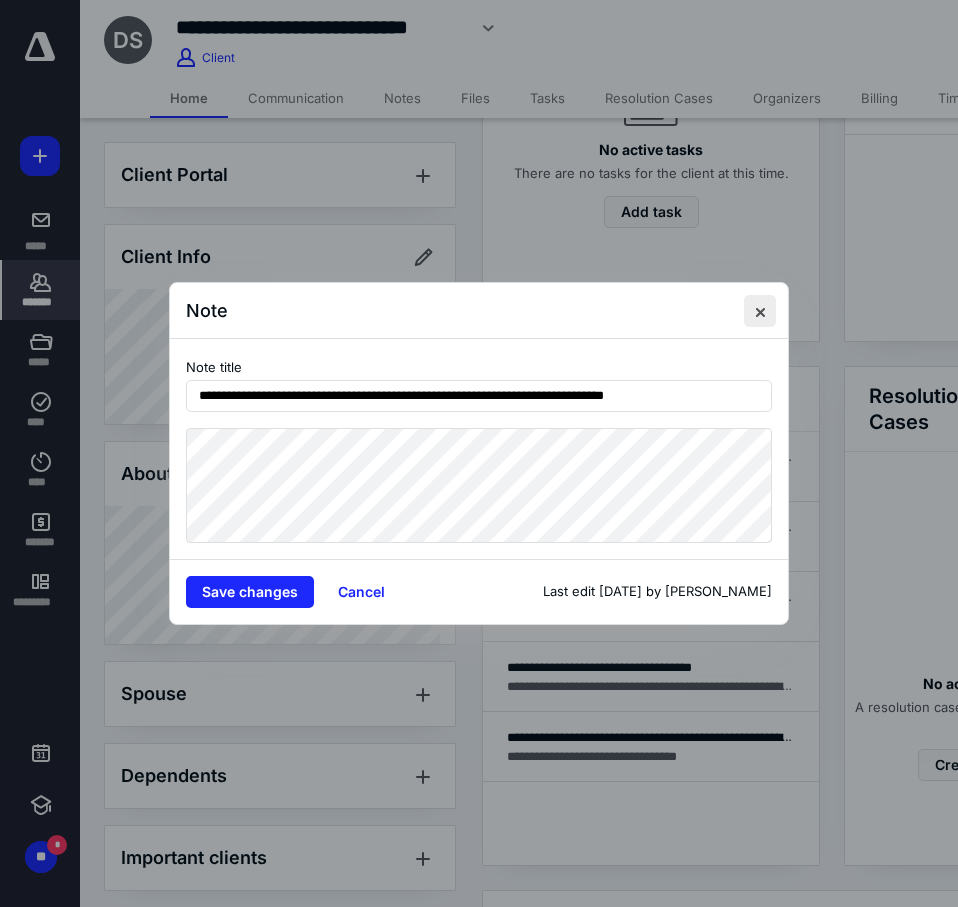 click at bounding box center [760, 311] 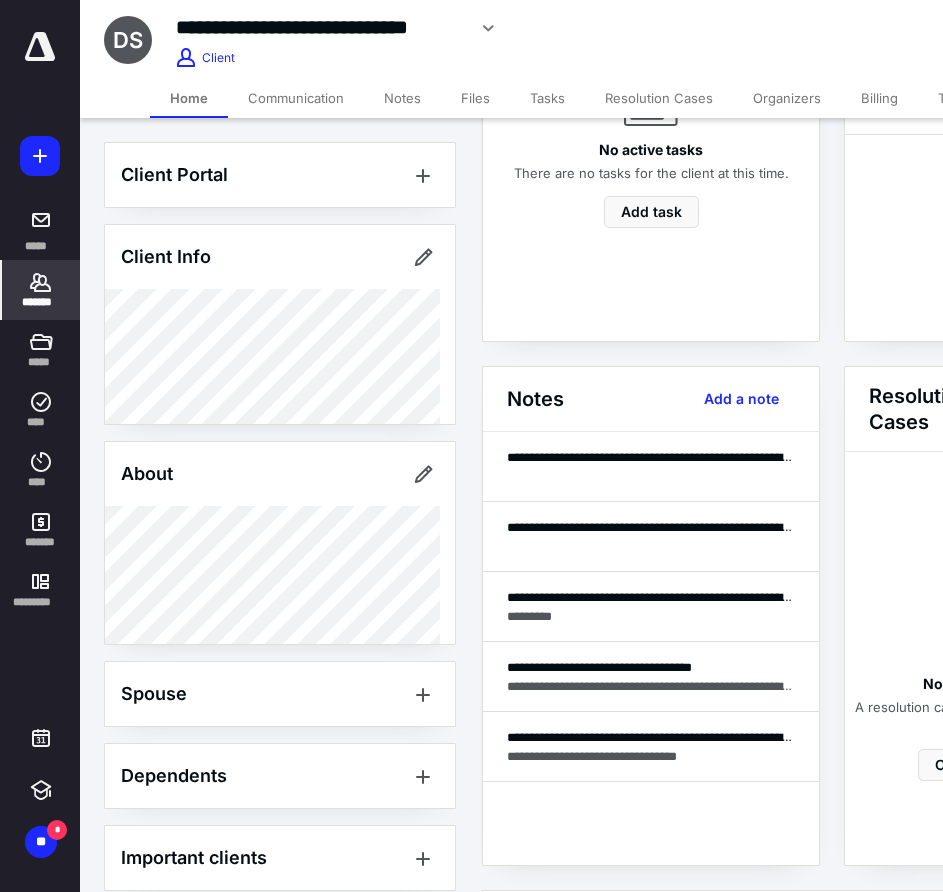 click on "No active tasks There are no tasks for the client at this time. Add task" at bounding box center [651, 124] 